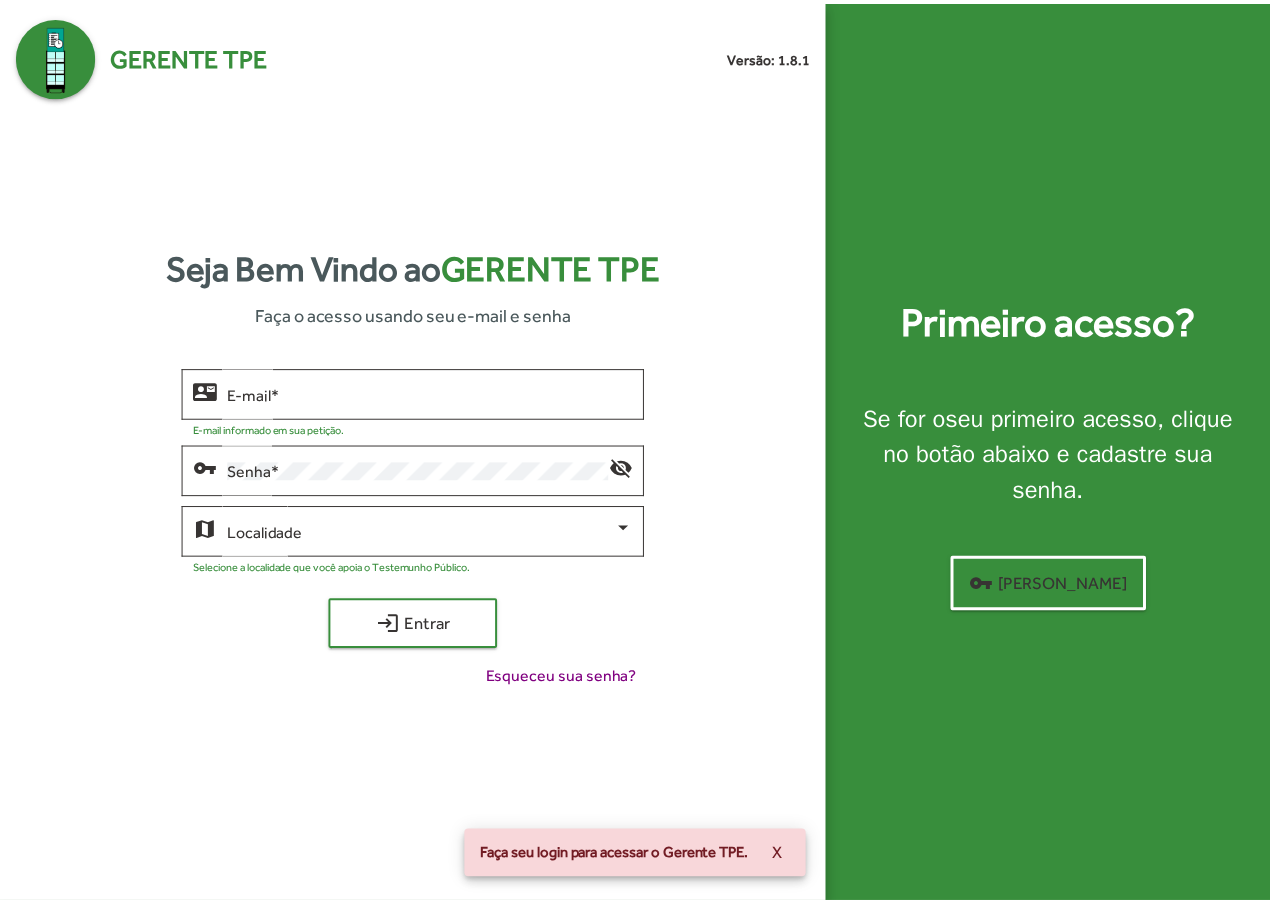 scroll, scrollTop: 0, scrollLeft: 0, axis: both 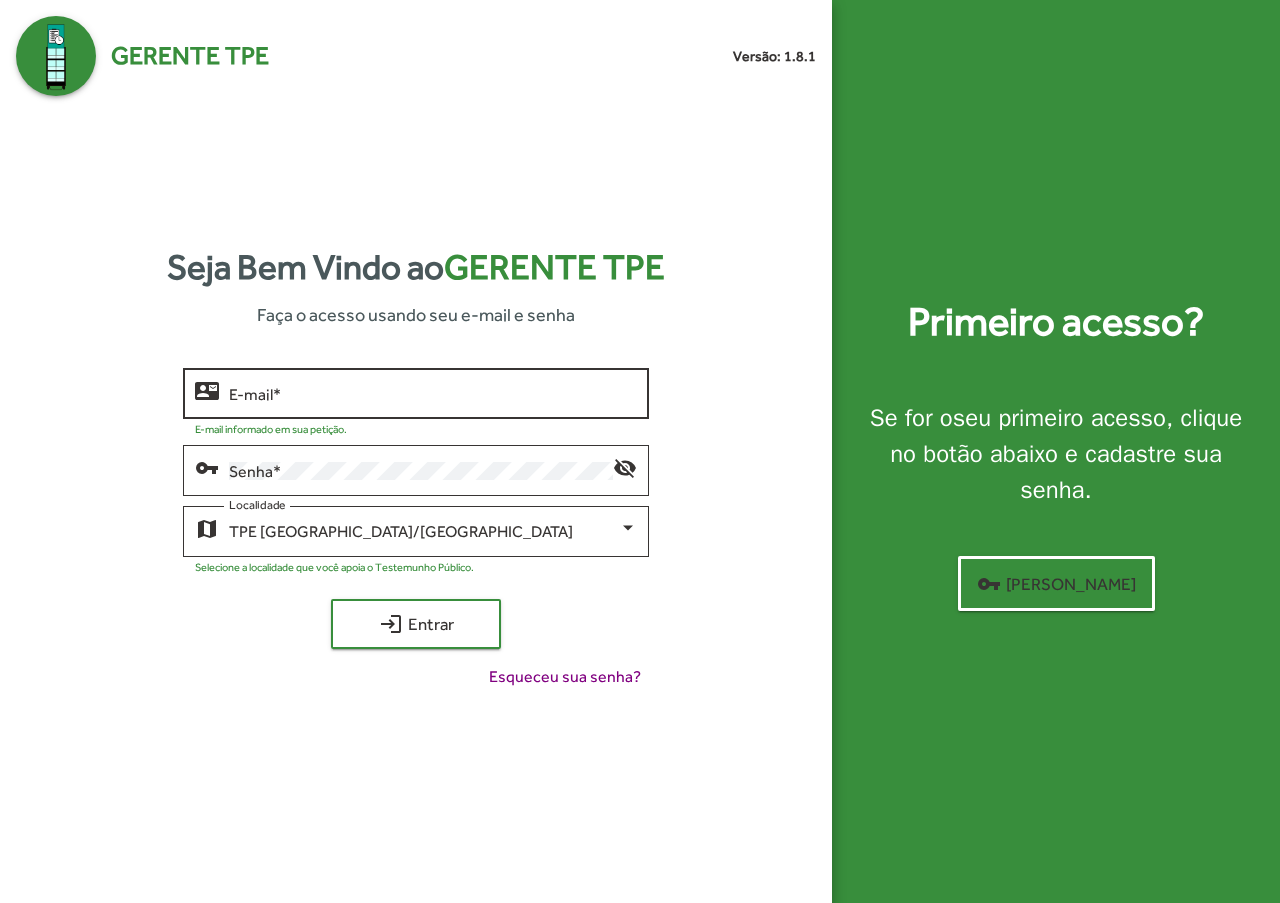 click on "E-mail   *" at bounding box center (433, 394) 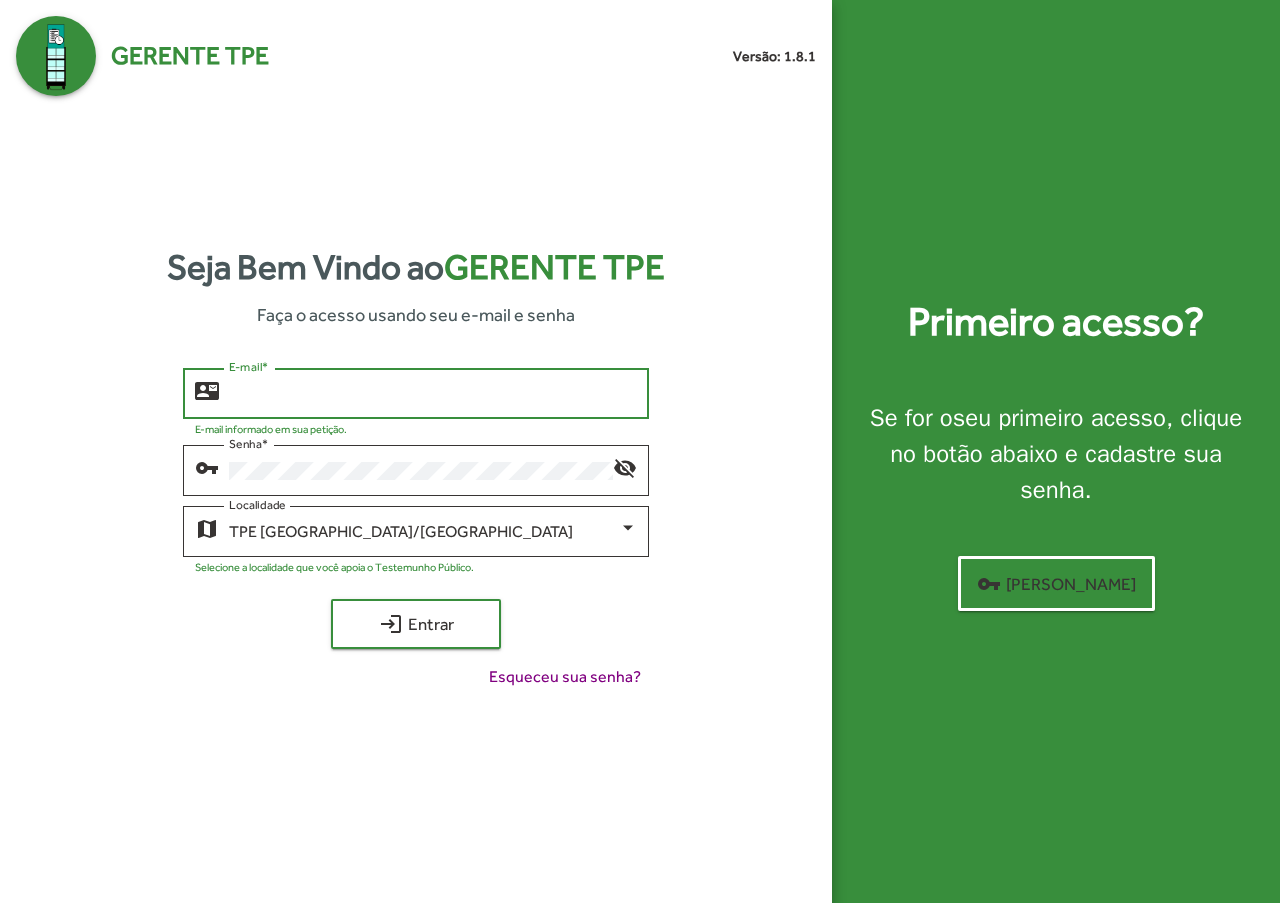 type on "**********" 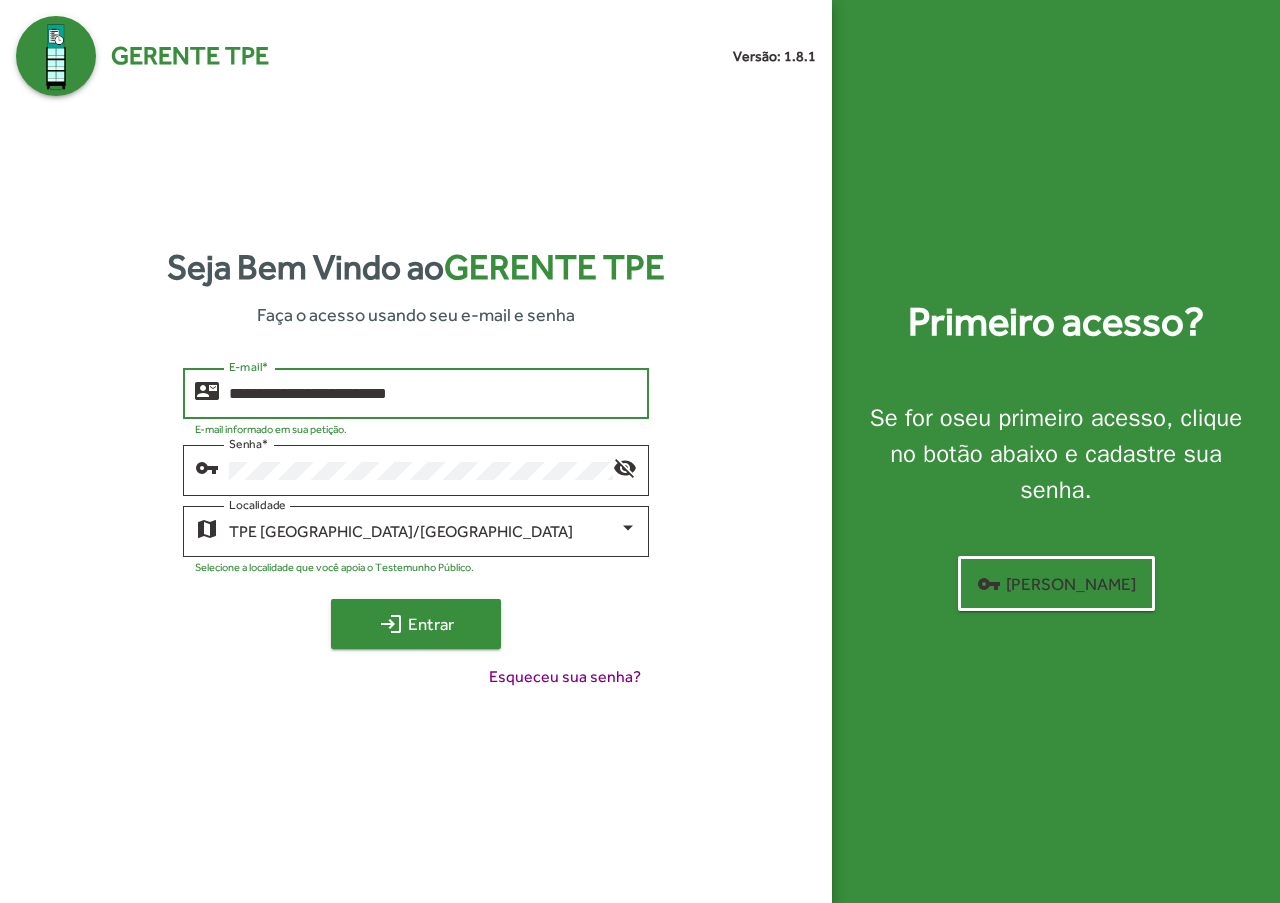 click on "login  Entrar" 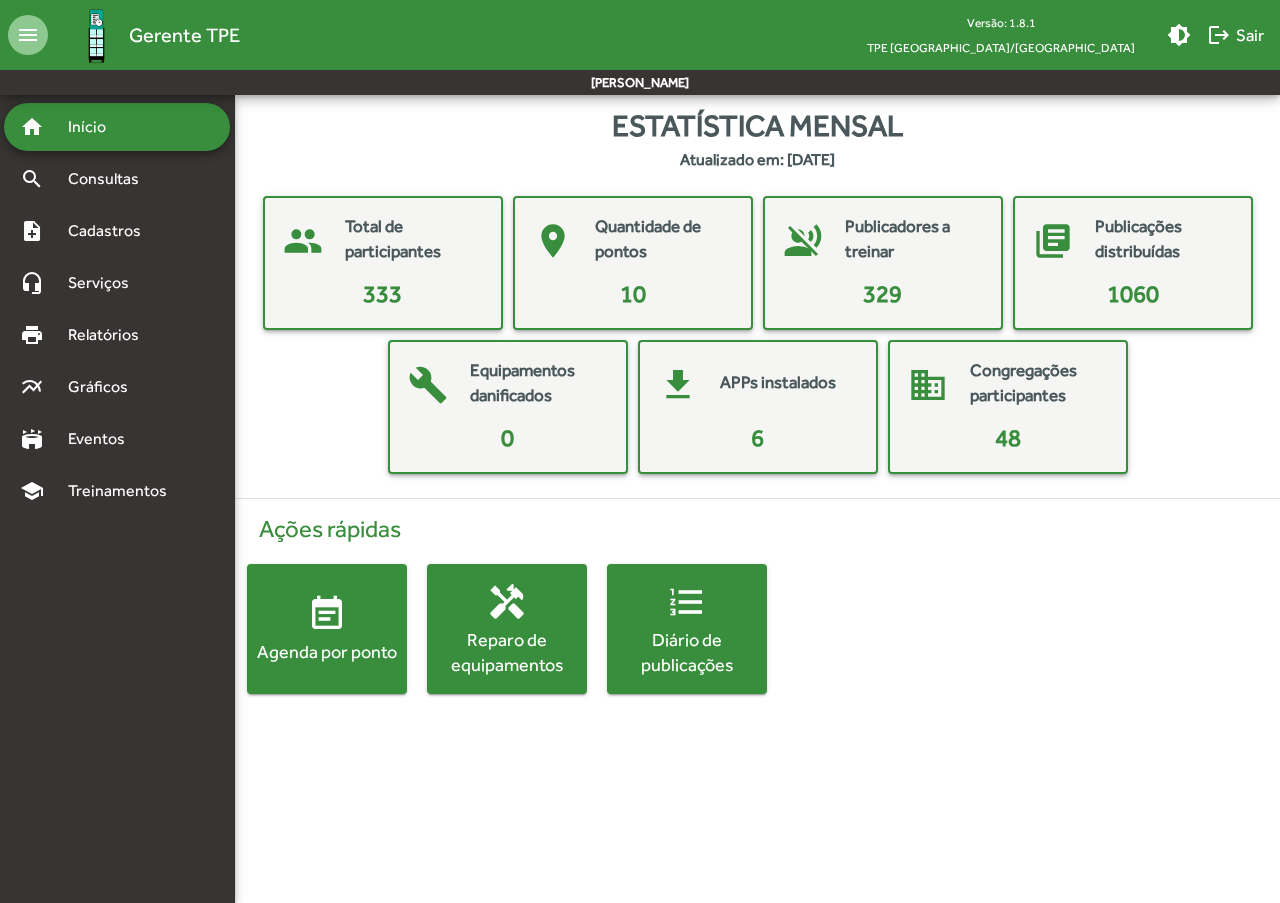 drag, startPoint x: 770, startPoint y: 0, endPoint x: 908, endPoint y: 613, distance: 628.3415 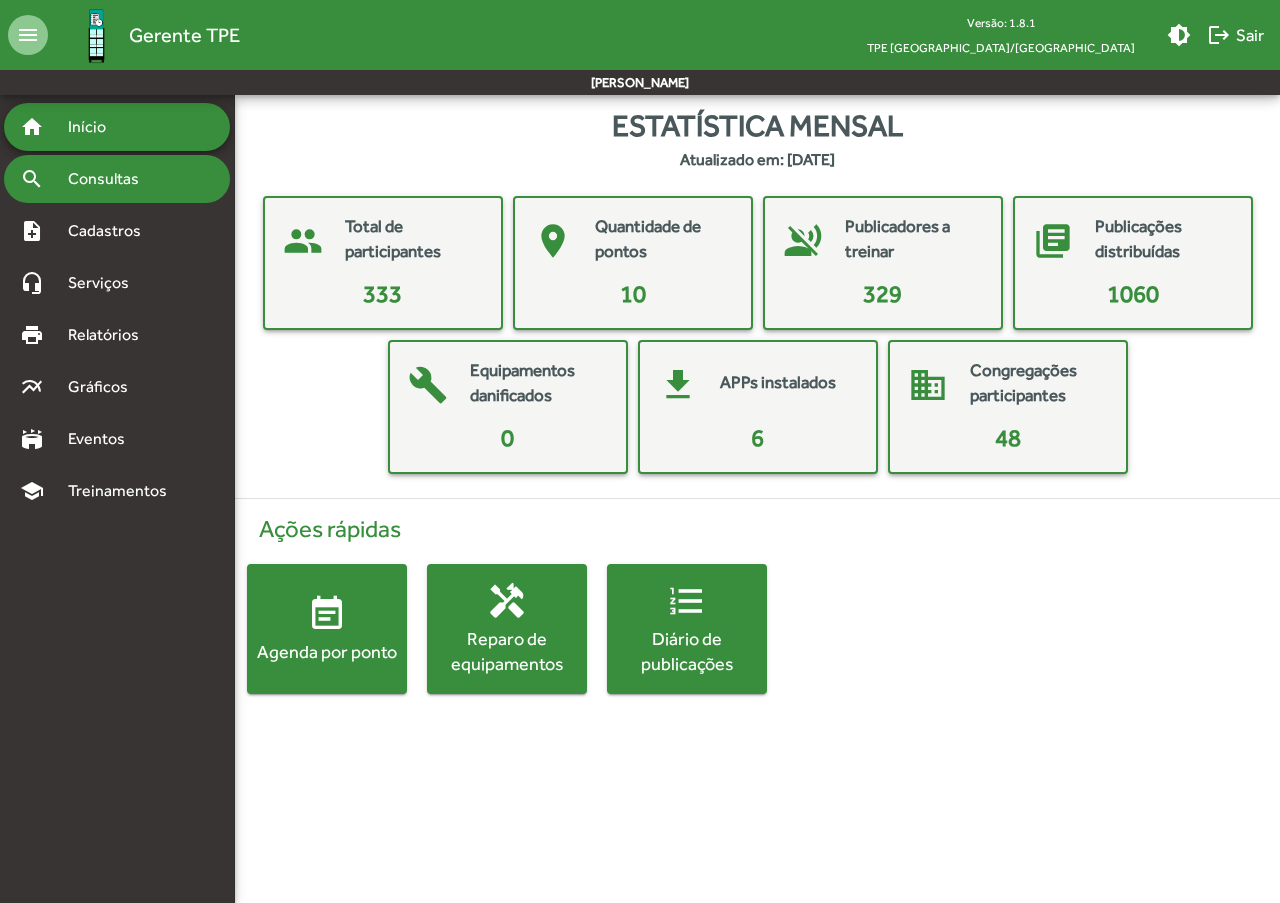 click on "Consultas" at bounding box center (110, 179) 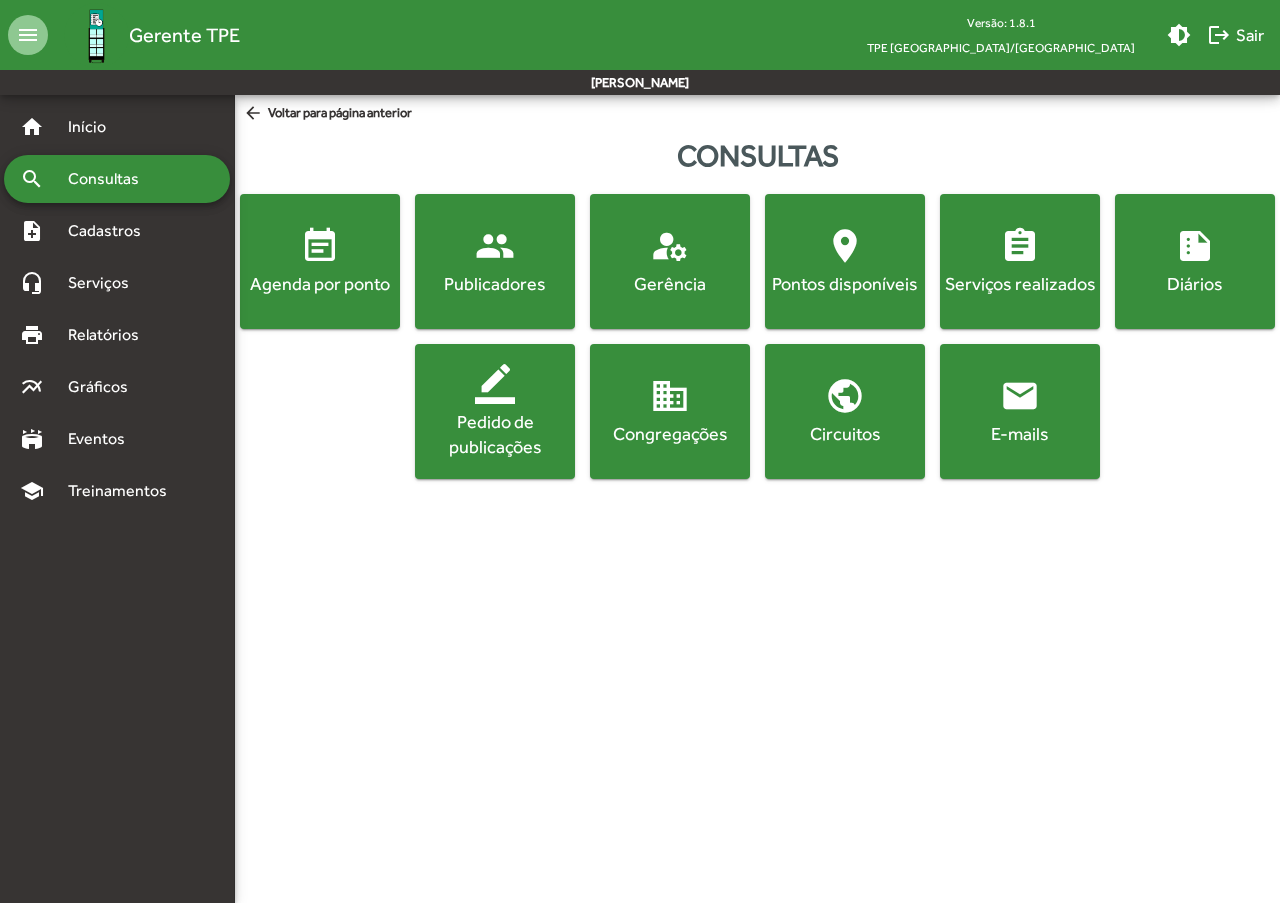 drag, startPoint x: 1068, startPoint y: 0, endPoint x: 569, endPoint y: 717, distance: 873.55023 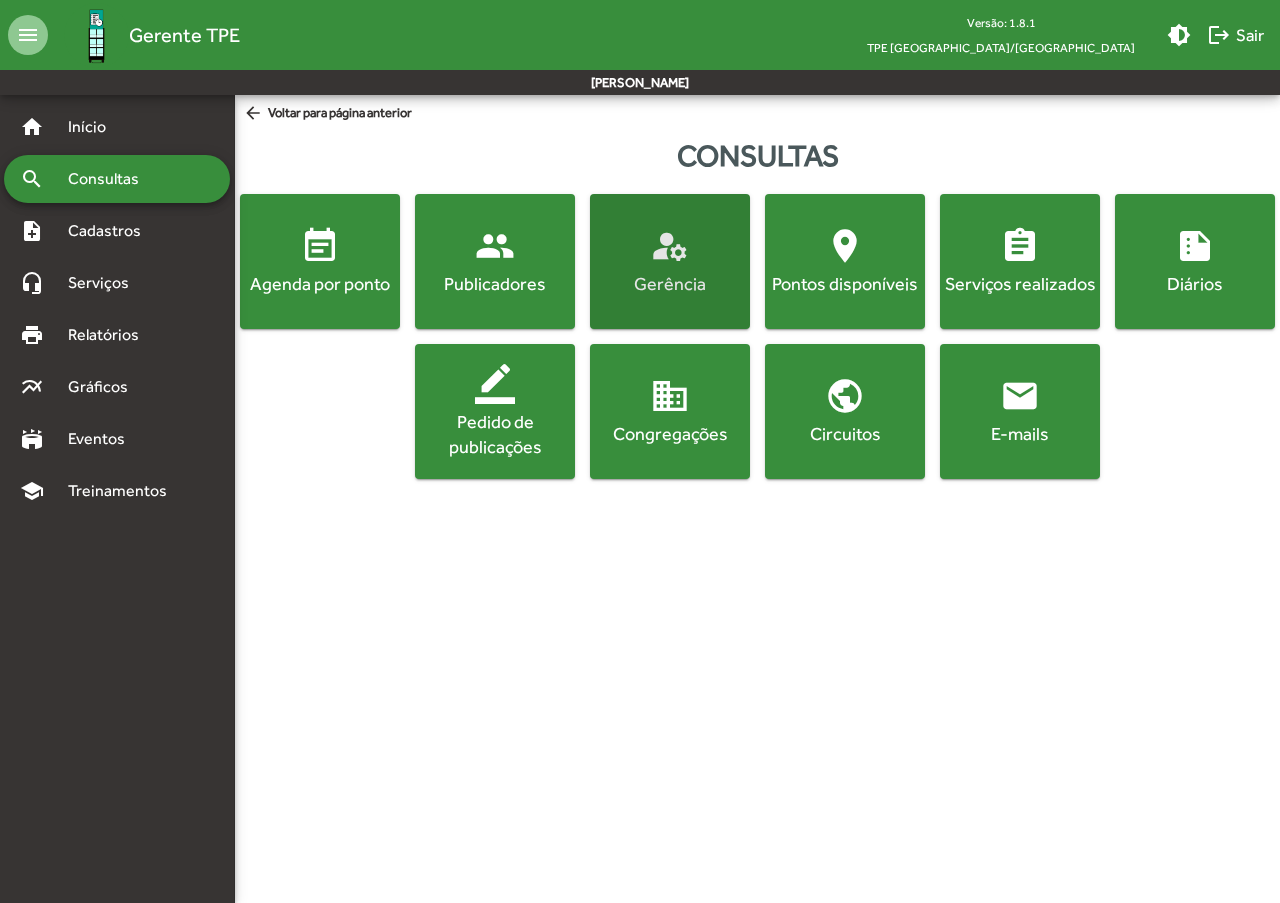 click on "manage_accounts  Gerência" 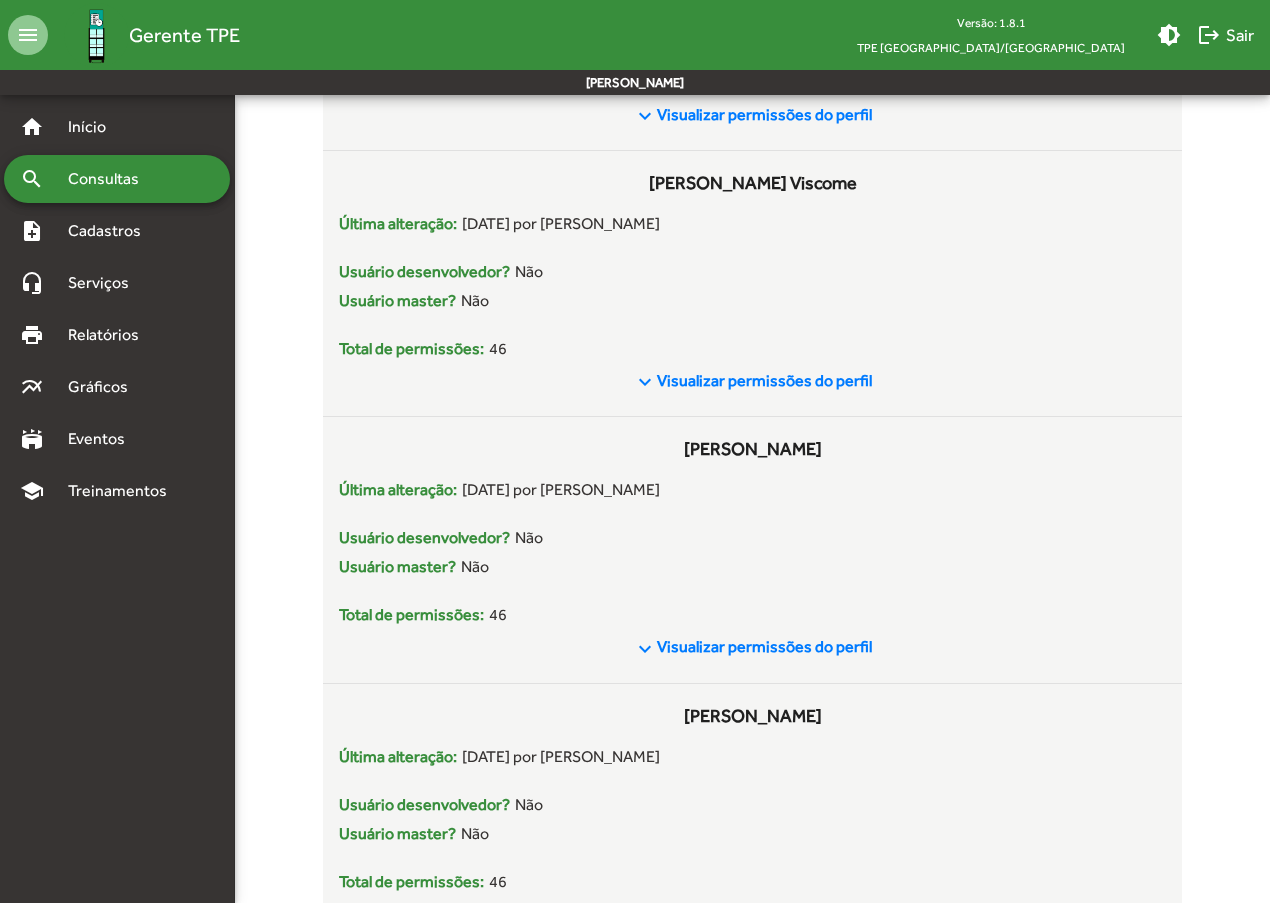 scroll, scrollTop: 3800, scrollLeft: 0, axis: vertical 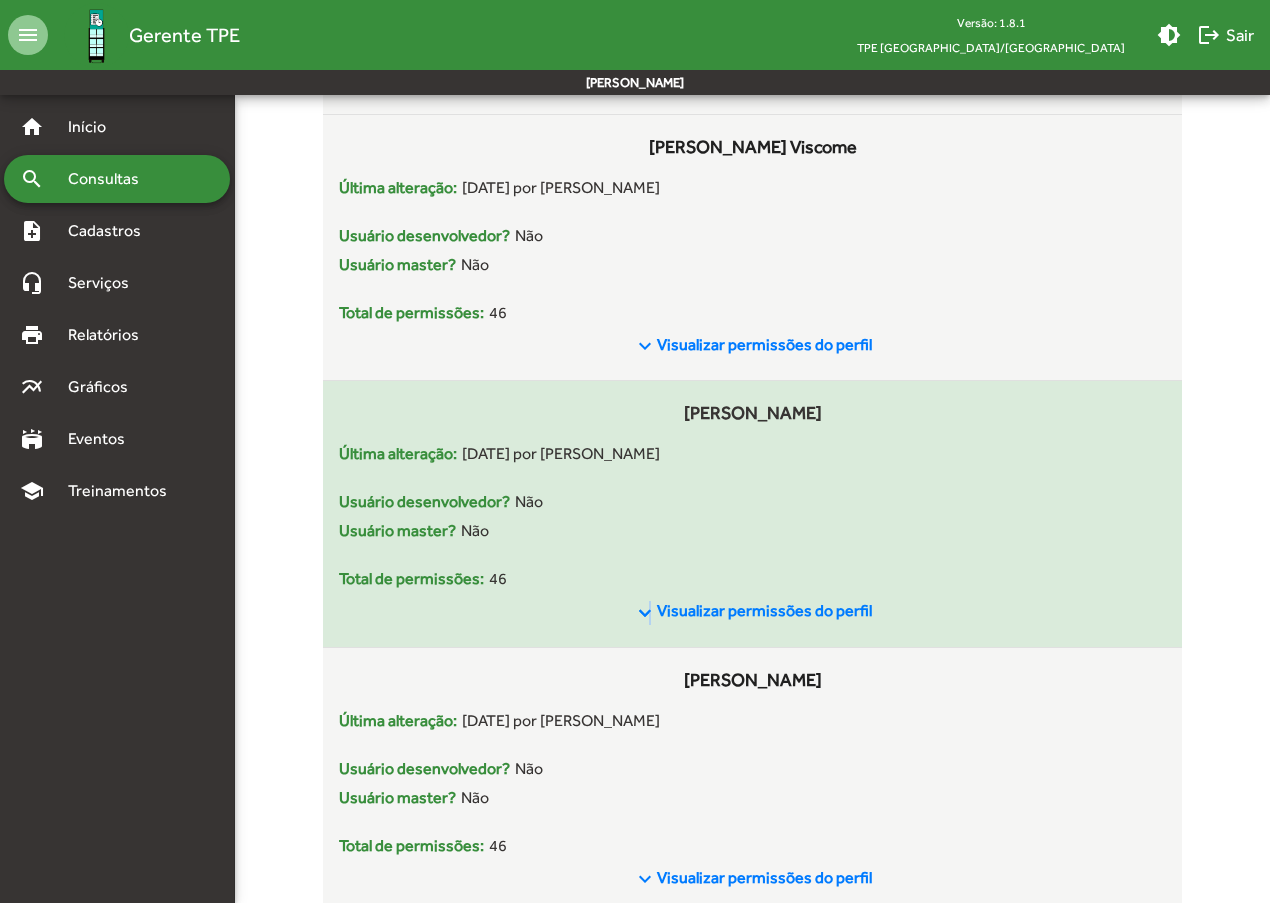 click on "keyboard_arrow_down" 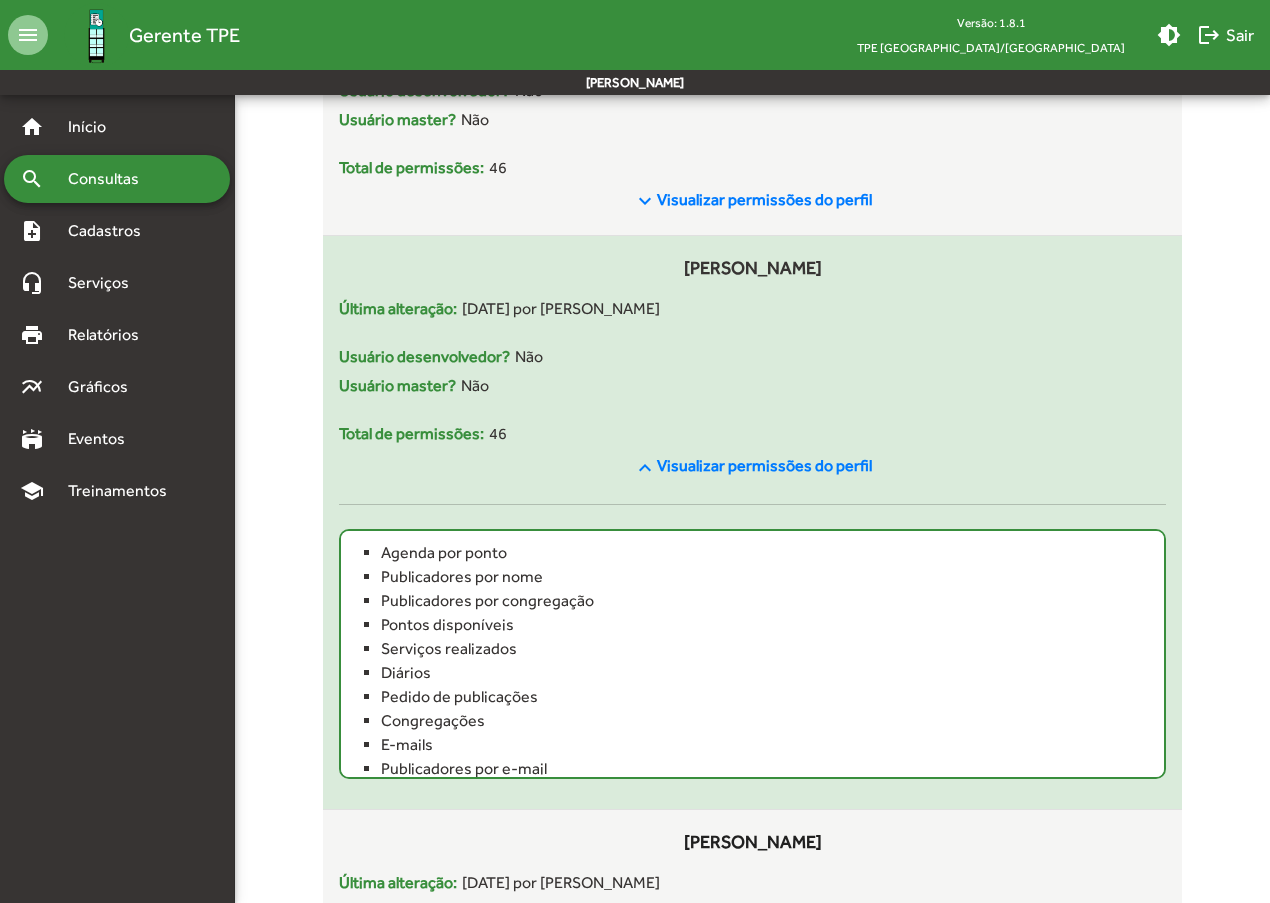 scroll, scrollTop: 4200, scrollLeft: 0, axis: vertical 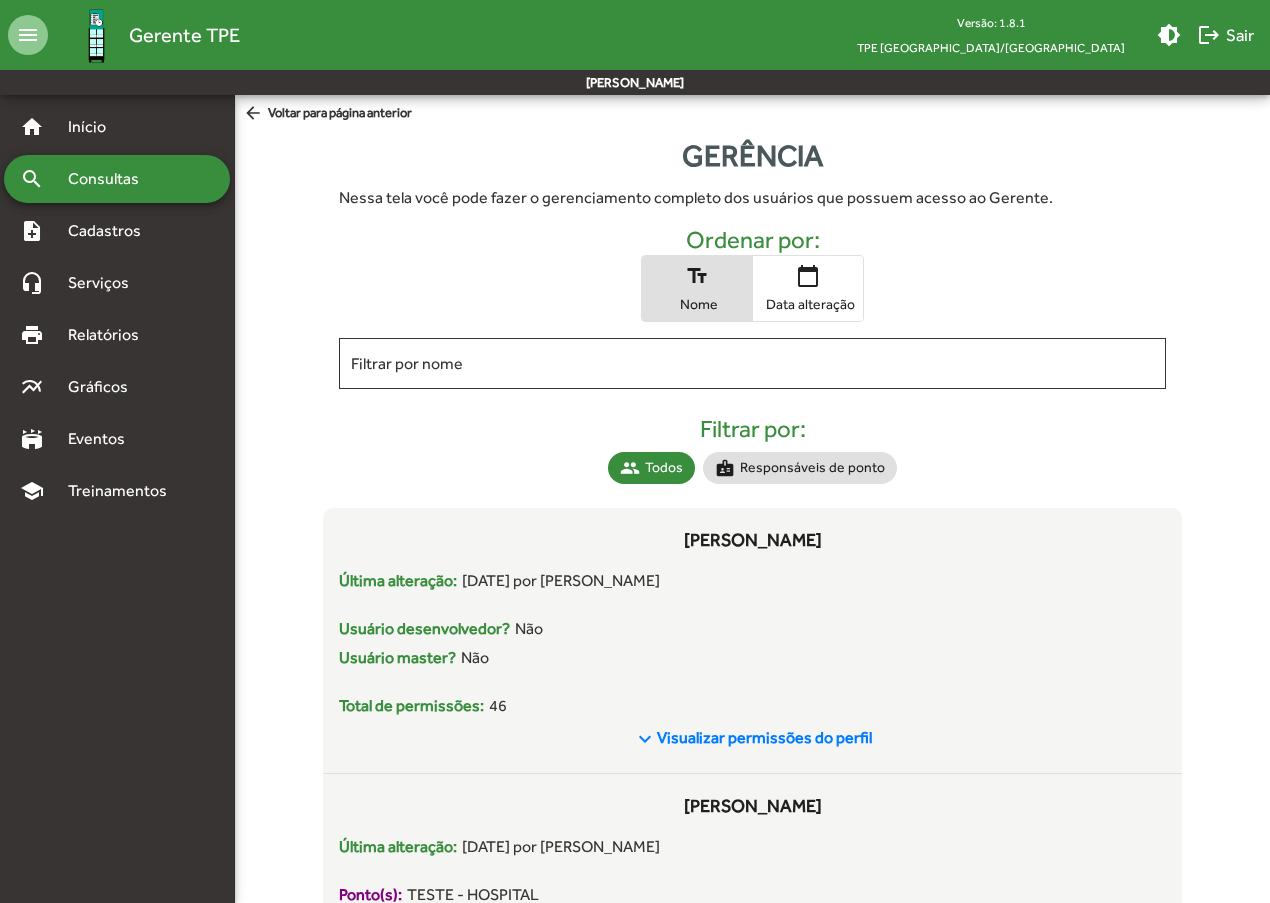 click on "arrow_back  Voltar para página anterior" 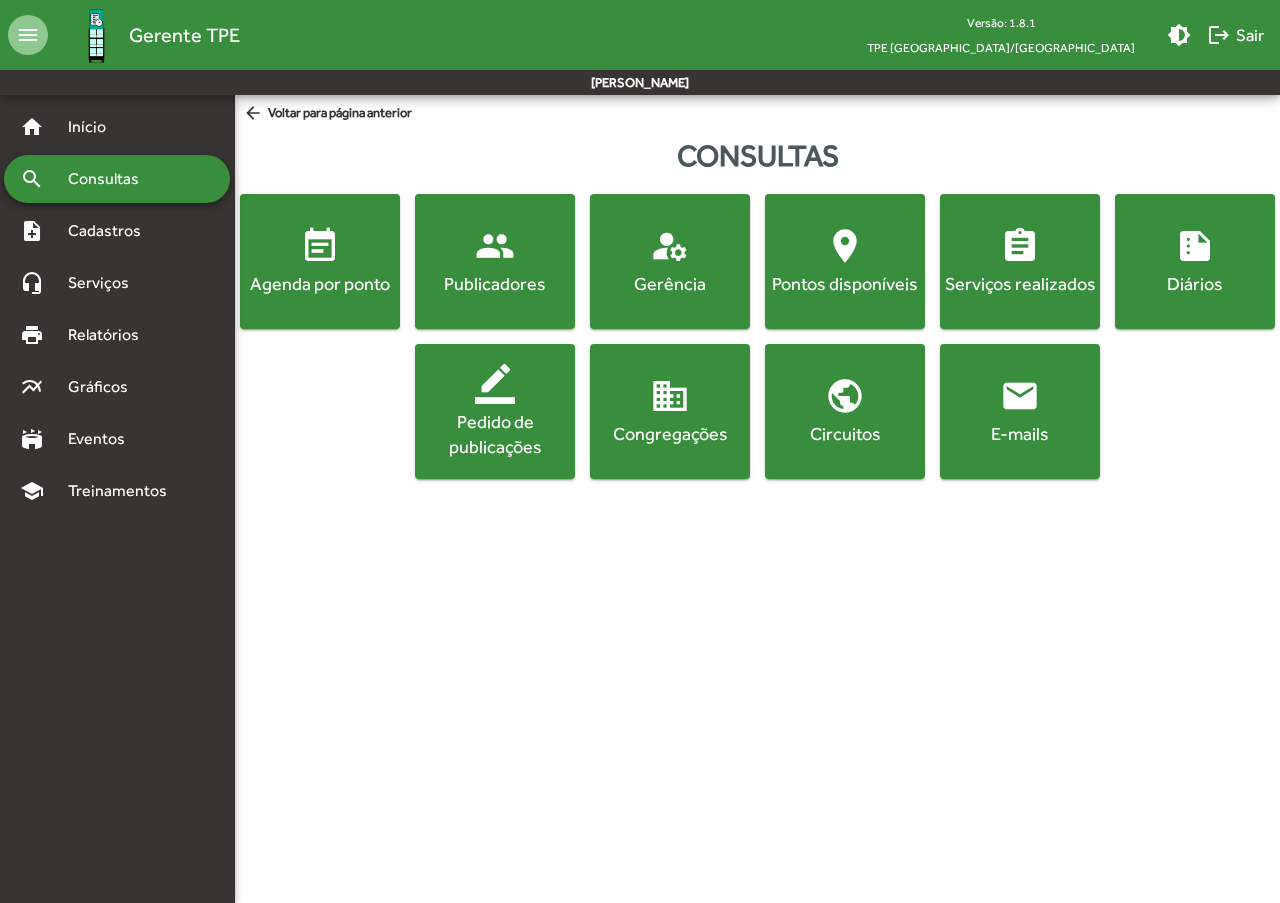 click on "border_color  Pedido de publicações" 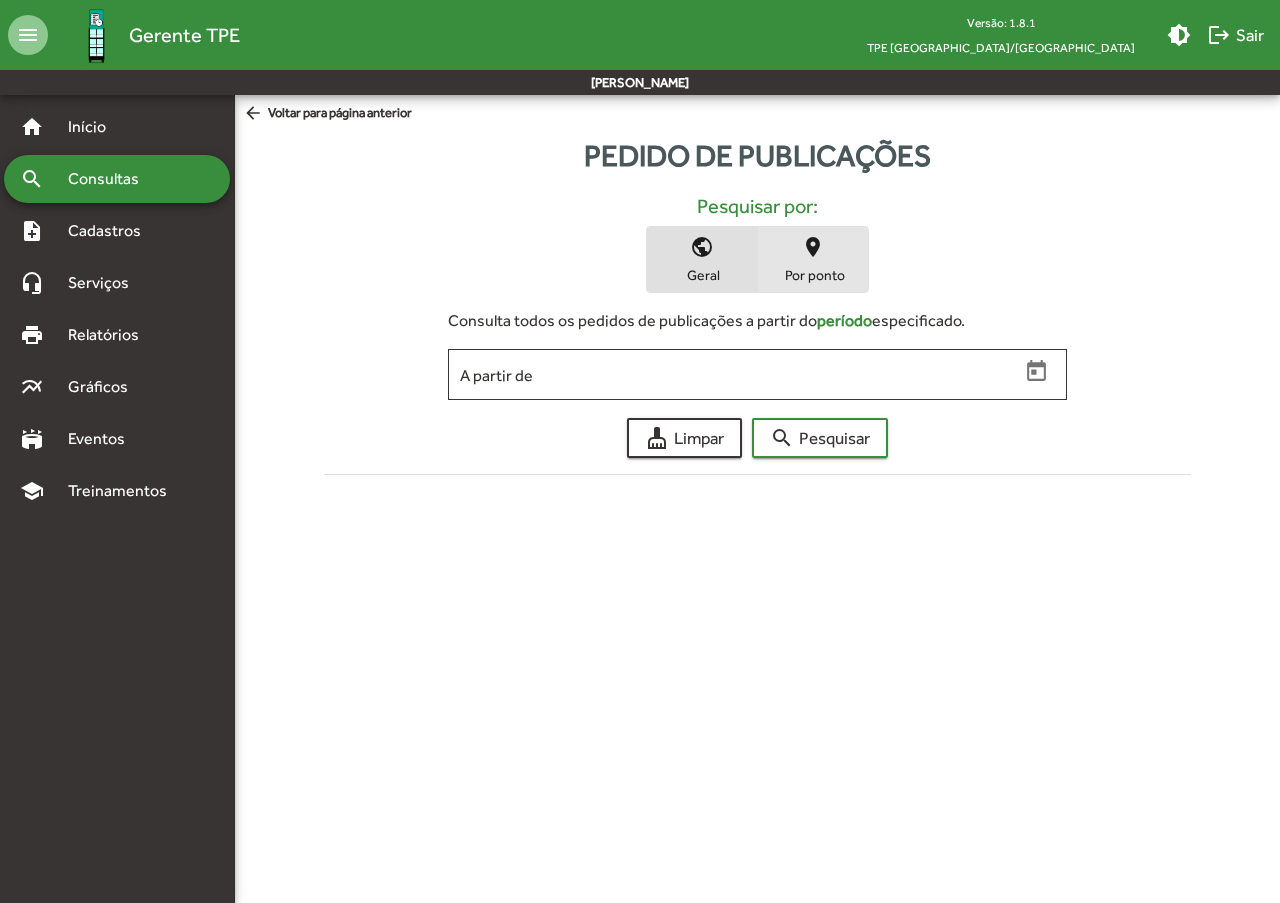 click on "Por ponto" at bounding box center (813, 275) 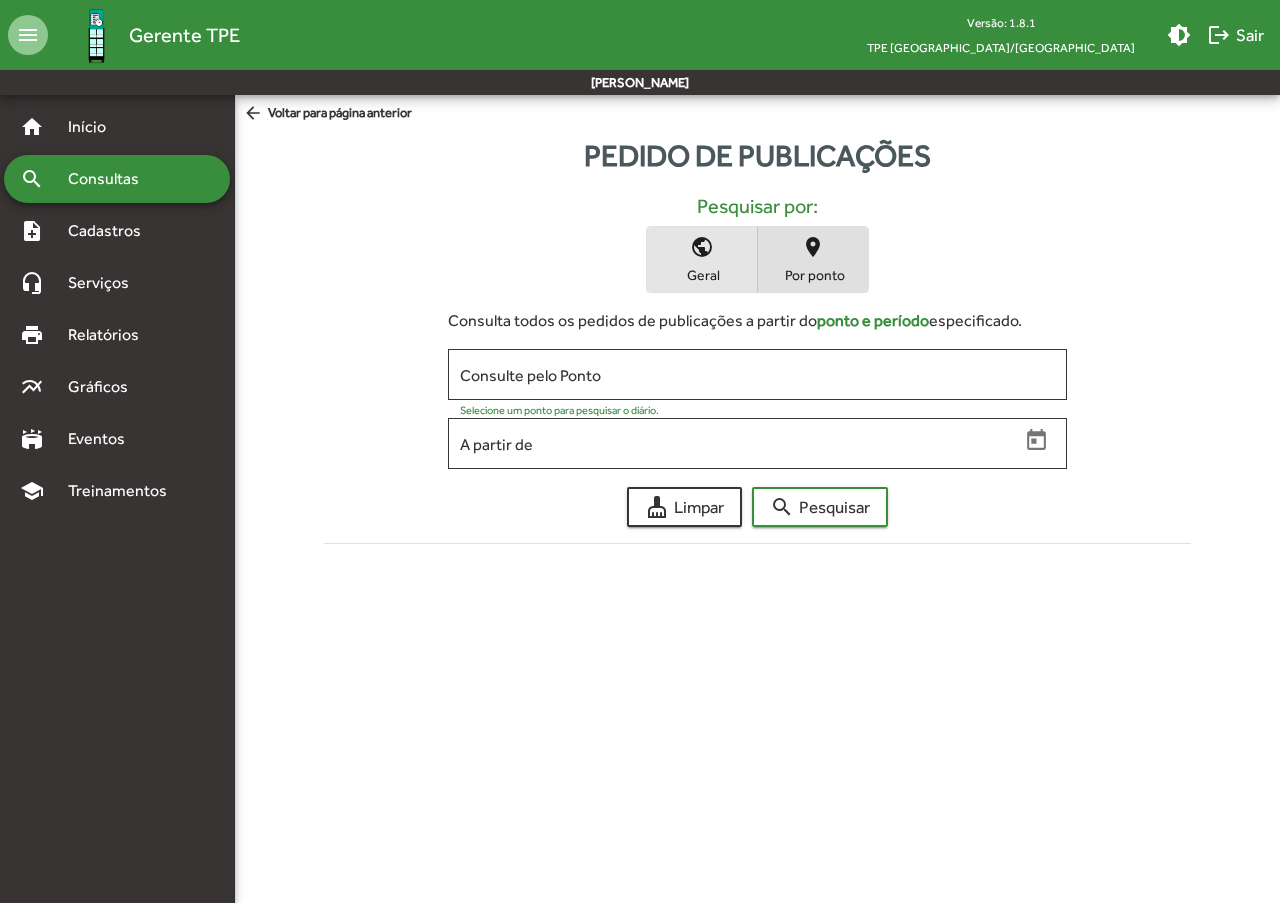 click on "Geral" at bounding box center (702, 275) 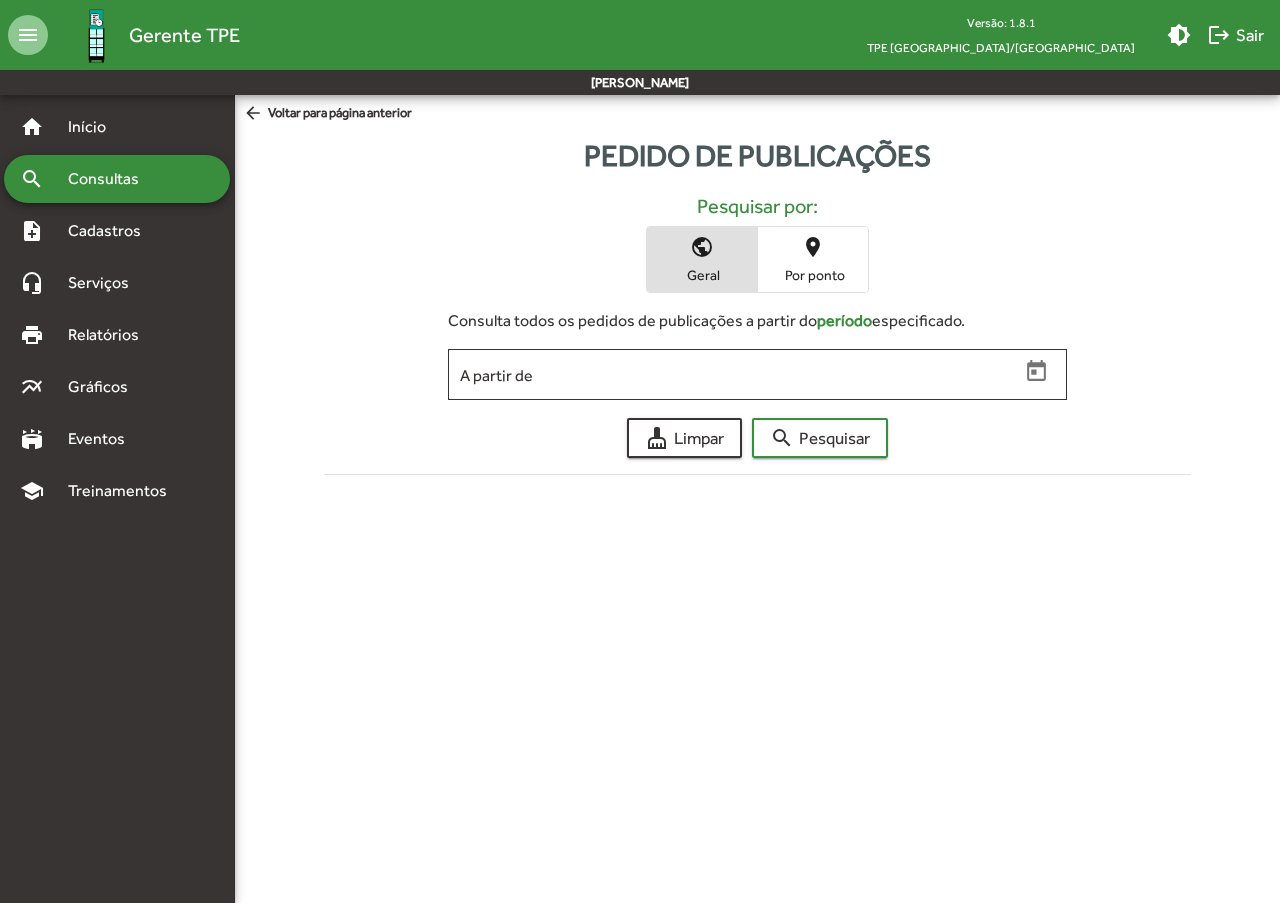 click on "arrow_back" 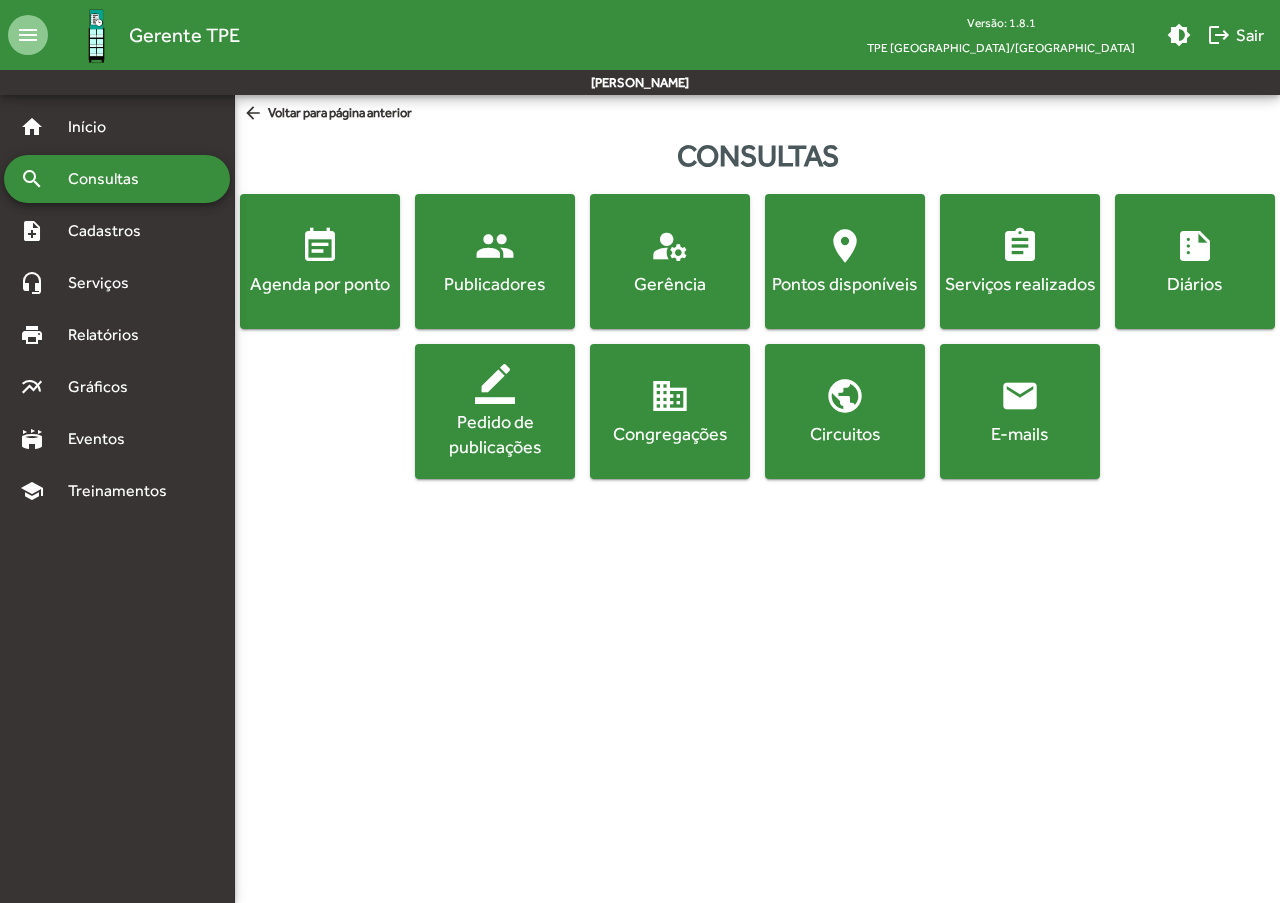 click on "Gerência" 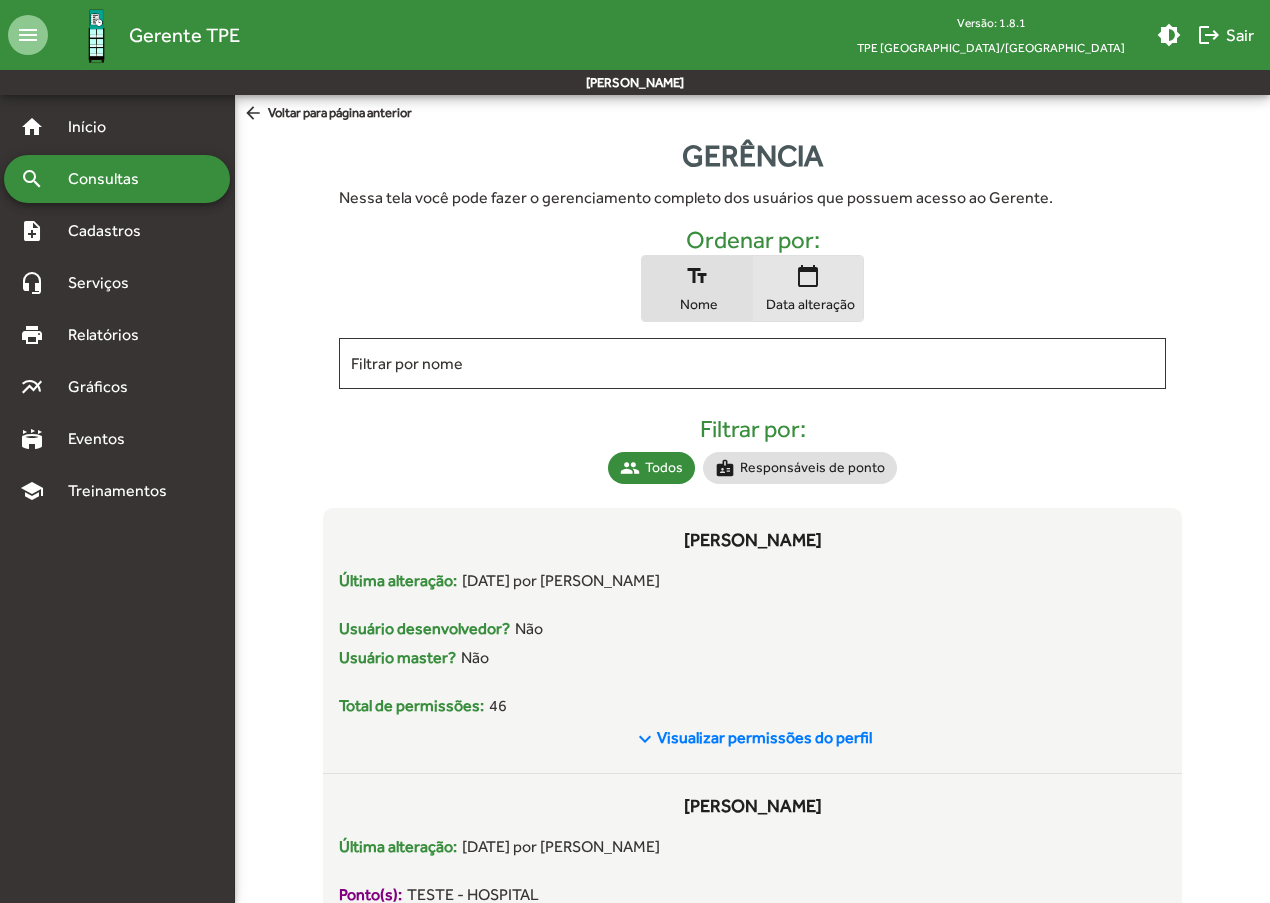 click on "calendar_today Data alteração" at bounding box center [808, 288] 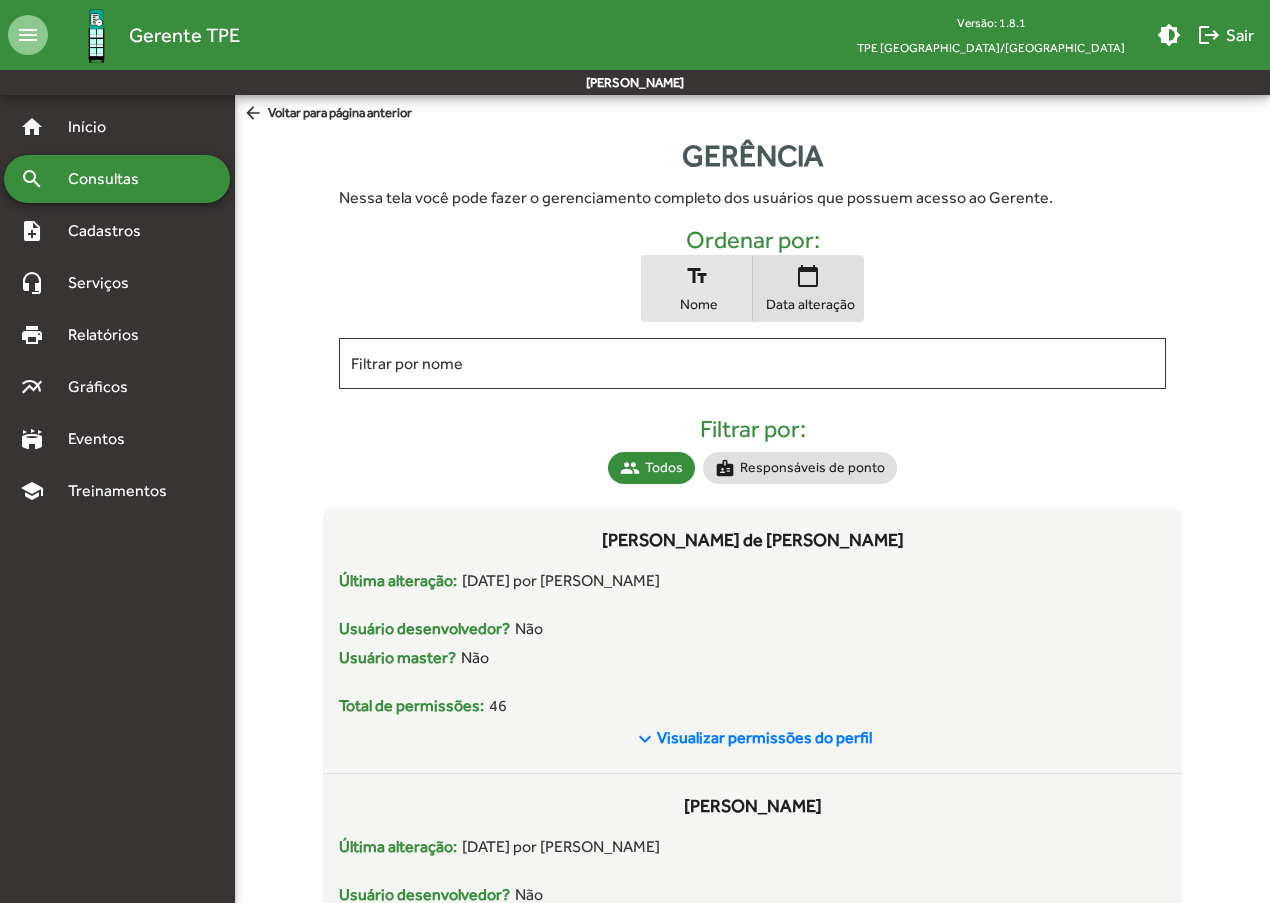 click on "text_fields Nome" at bounding box center [697, 288] 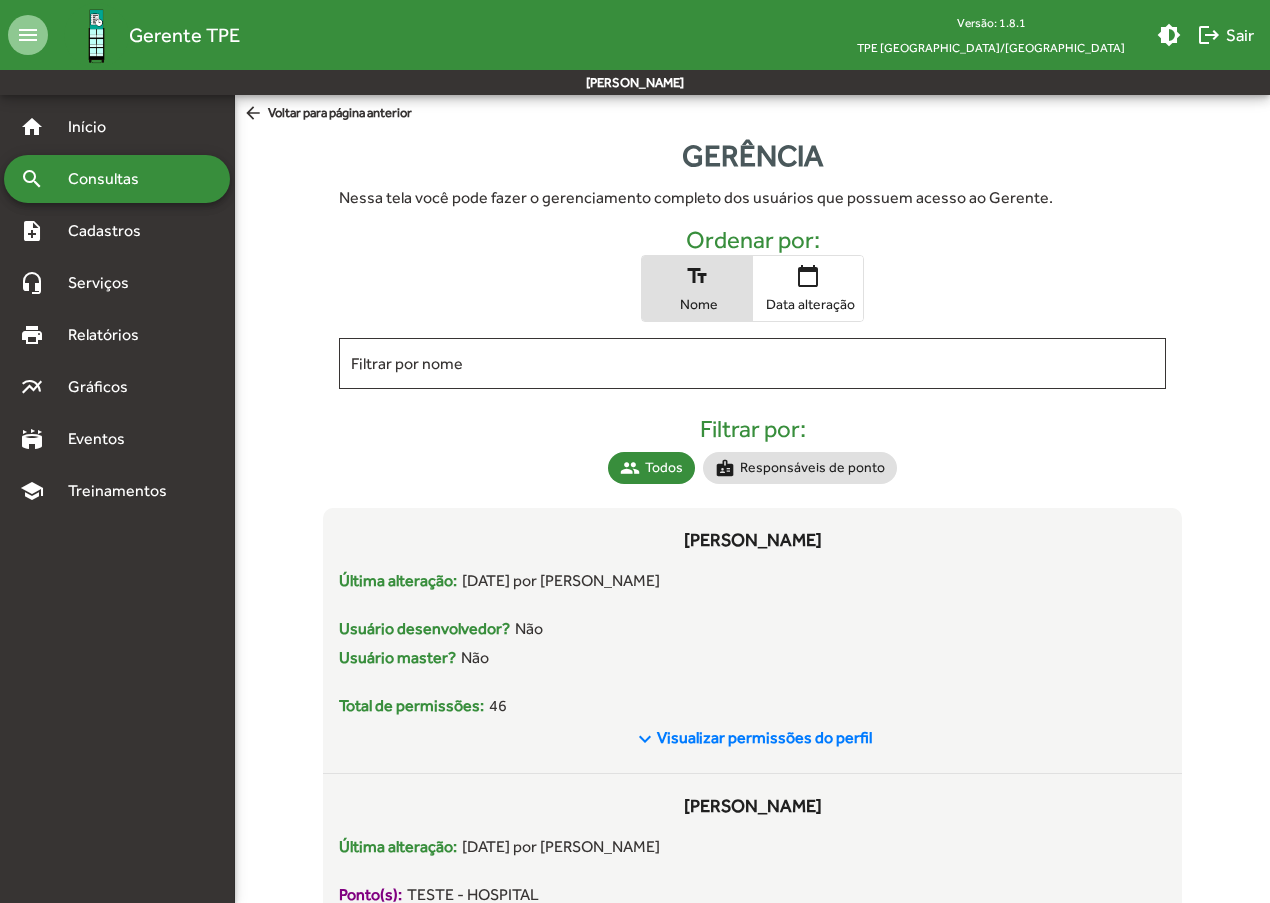 click on "arrow_back" 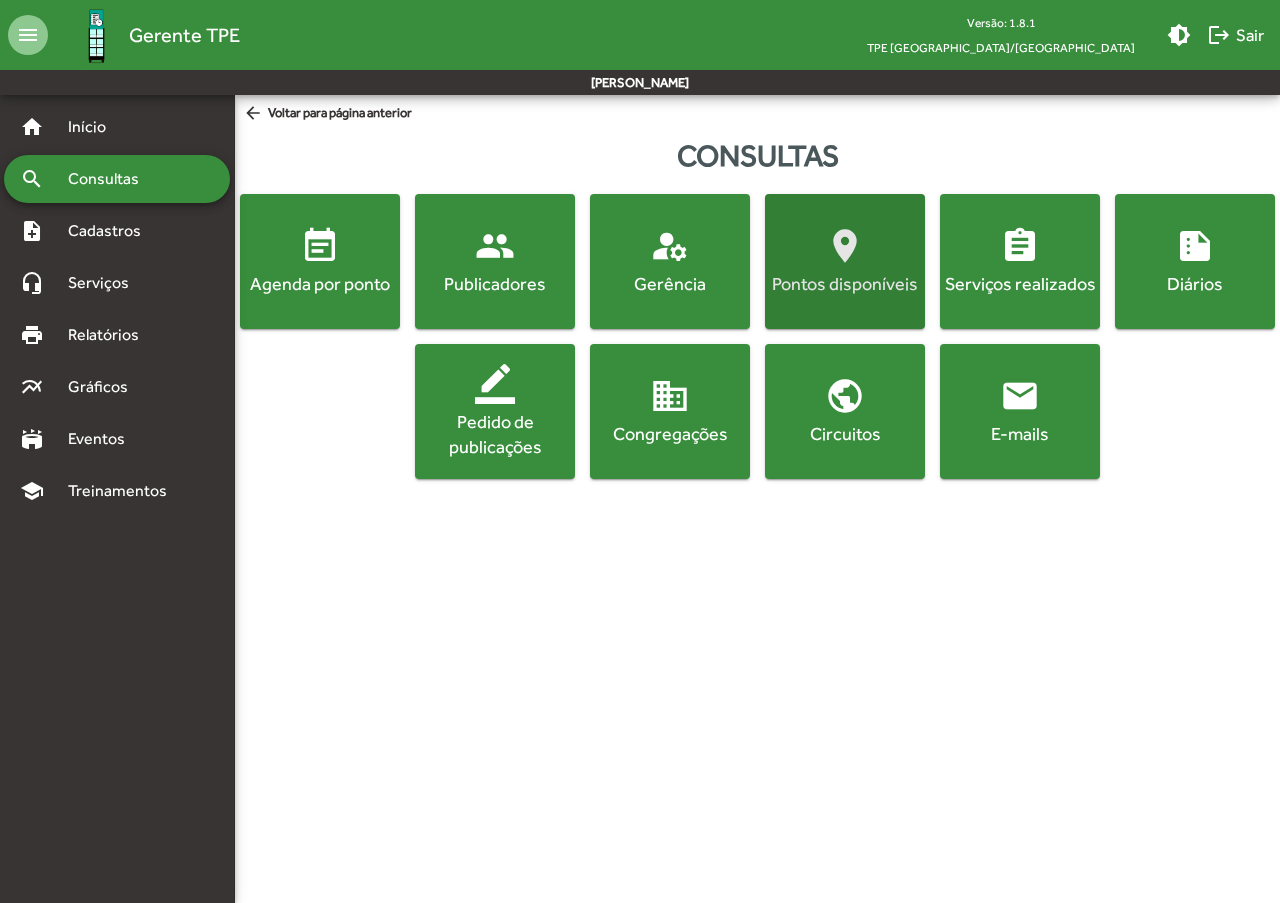click on "Pontos disponíveis" 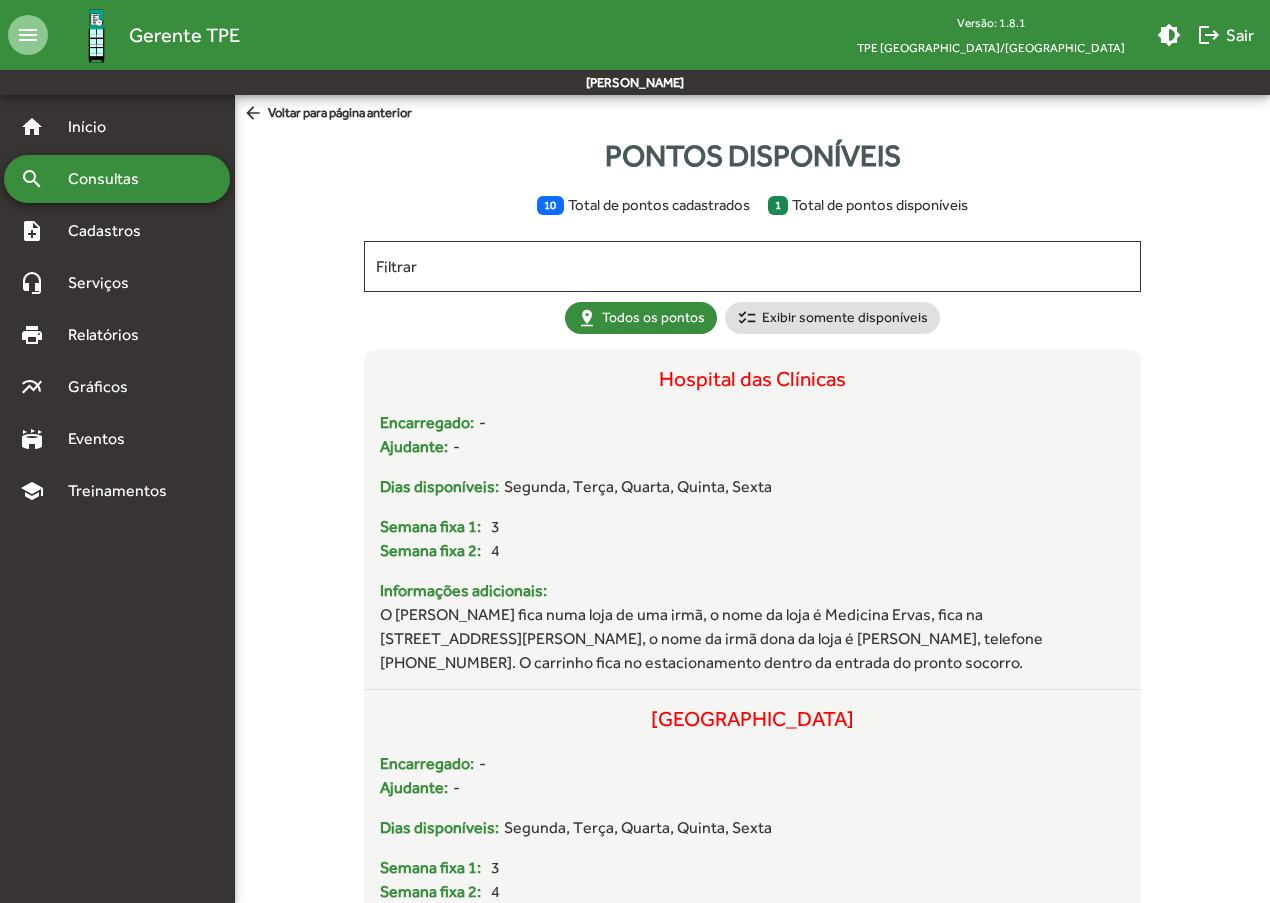 click on "arrow_back  Voltar para página anterior" 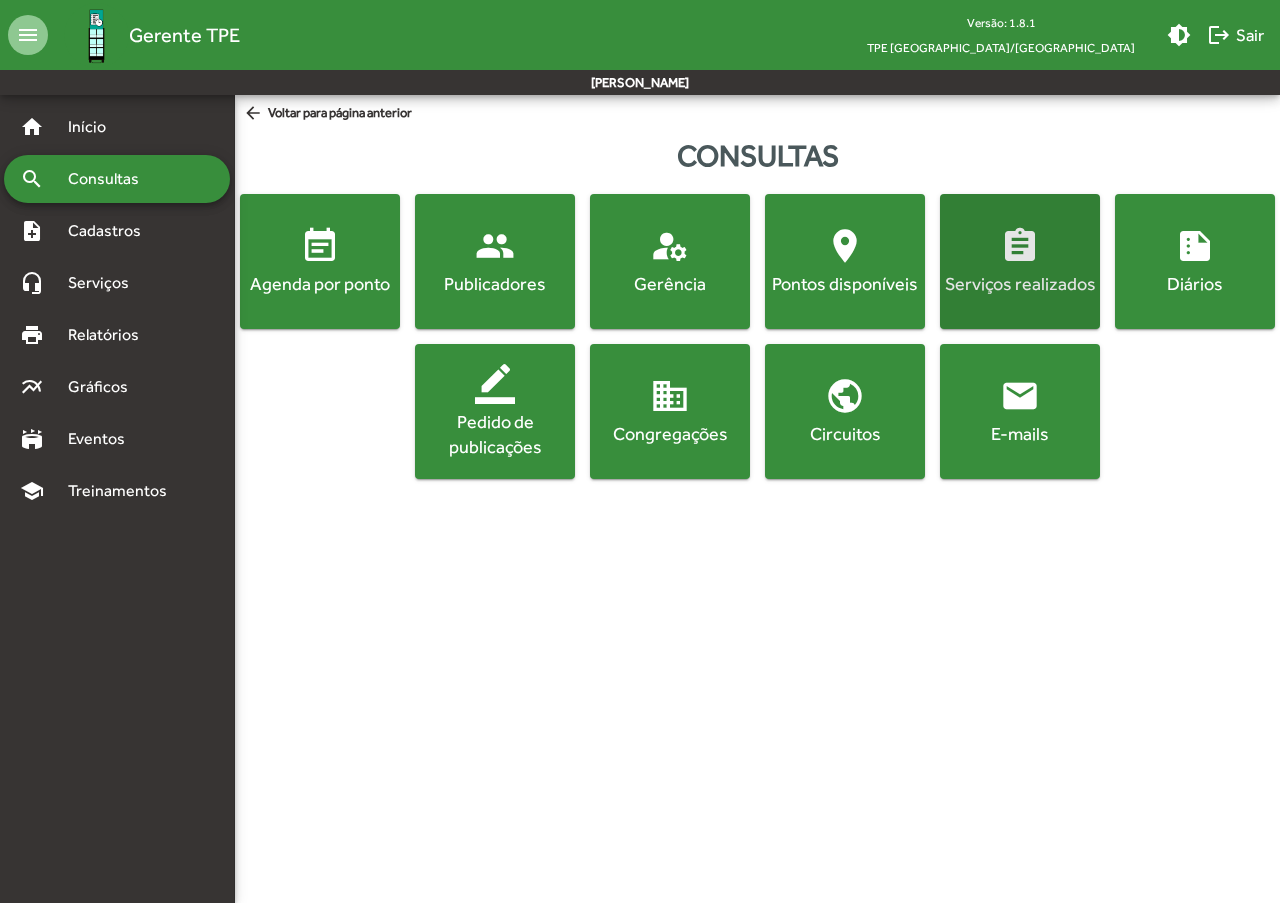 click on "assignment  Serviços realizados" 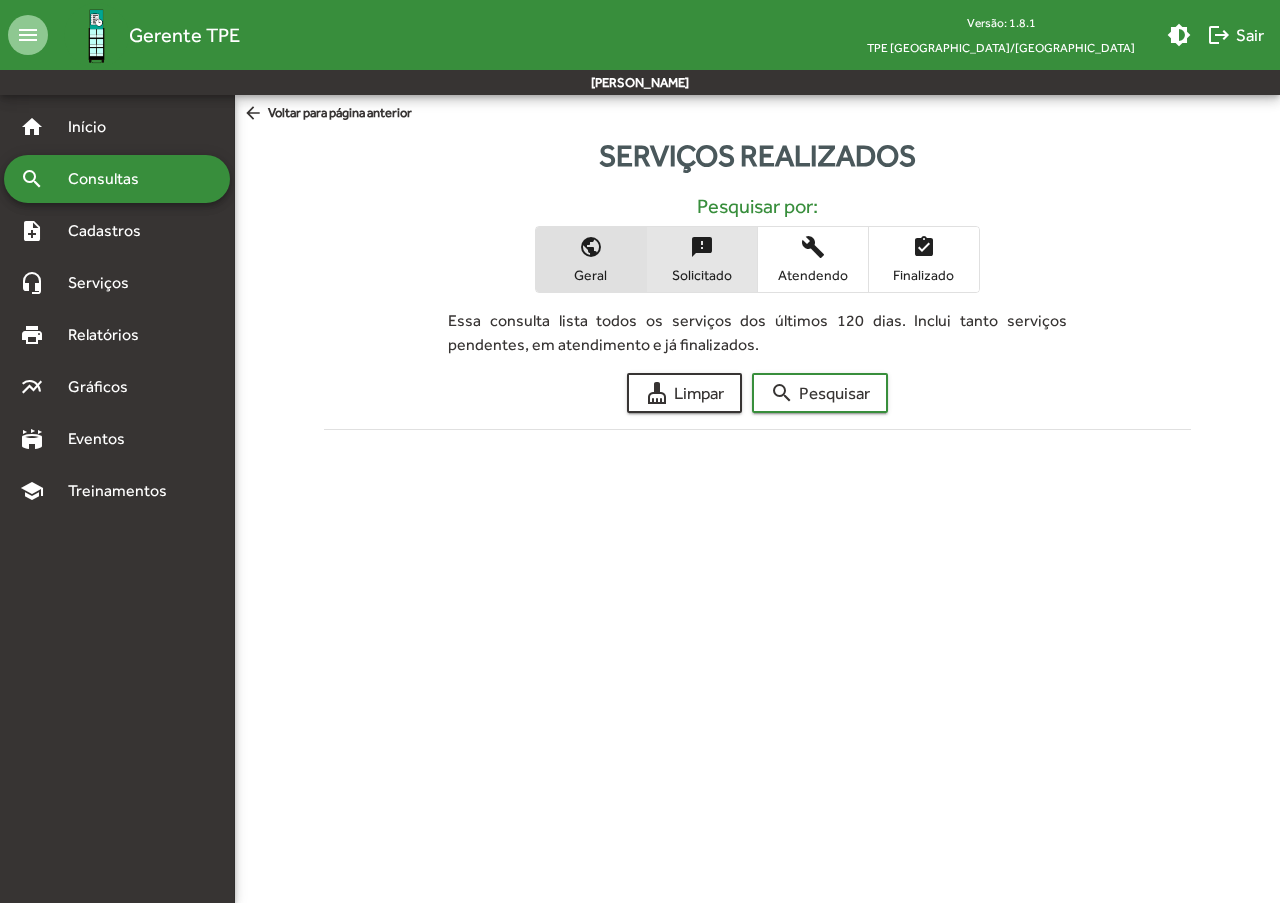 click on "sms_failed Solicitado" at bounding box center (702, 259) 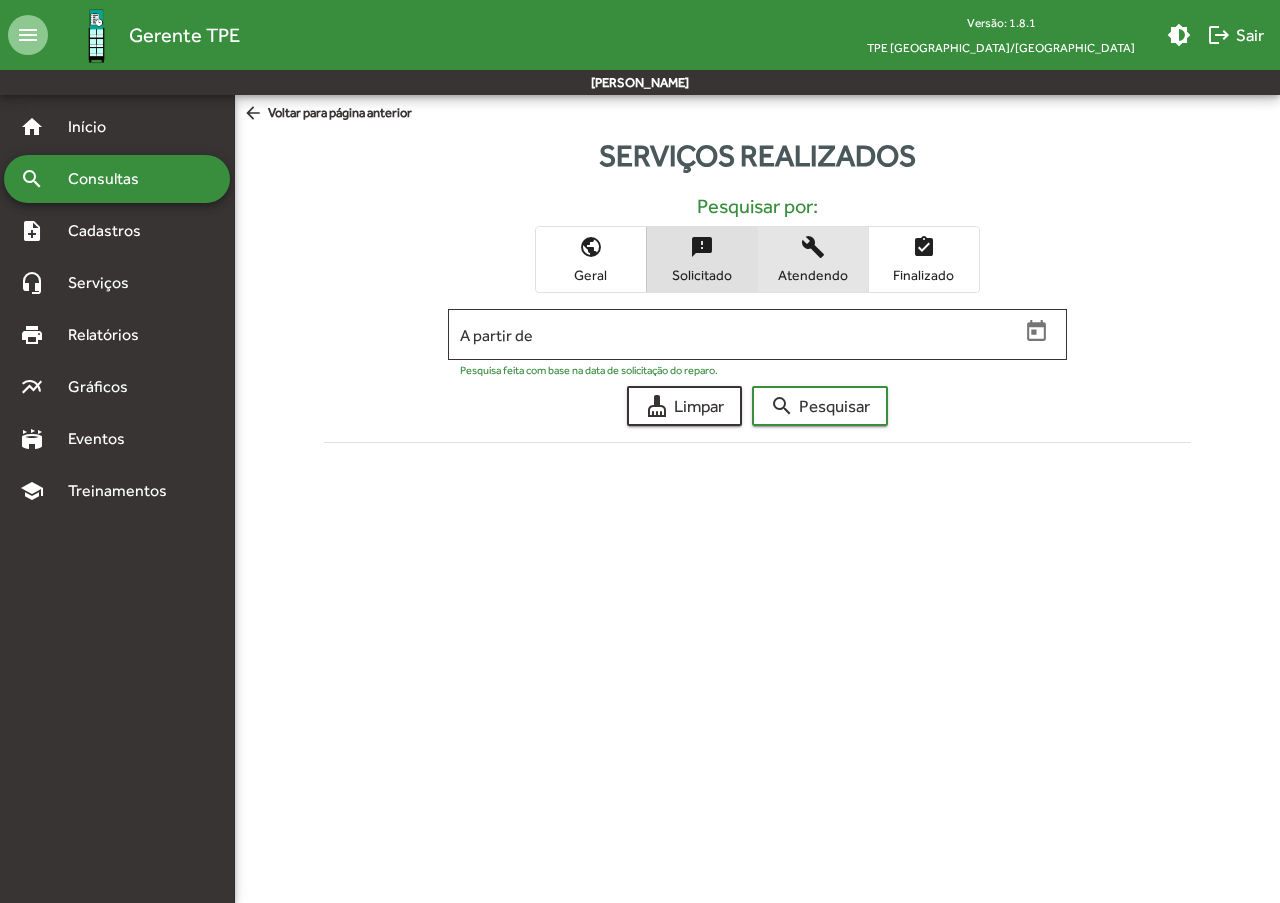 click on "build Atendendo" at bounding box center [813, 259] 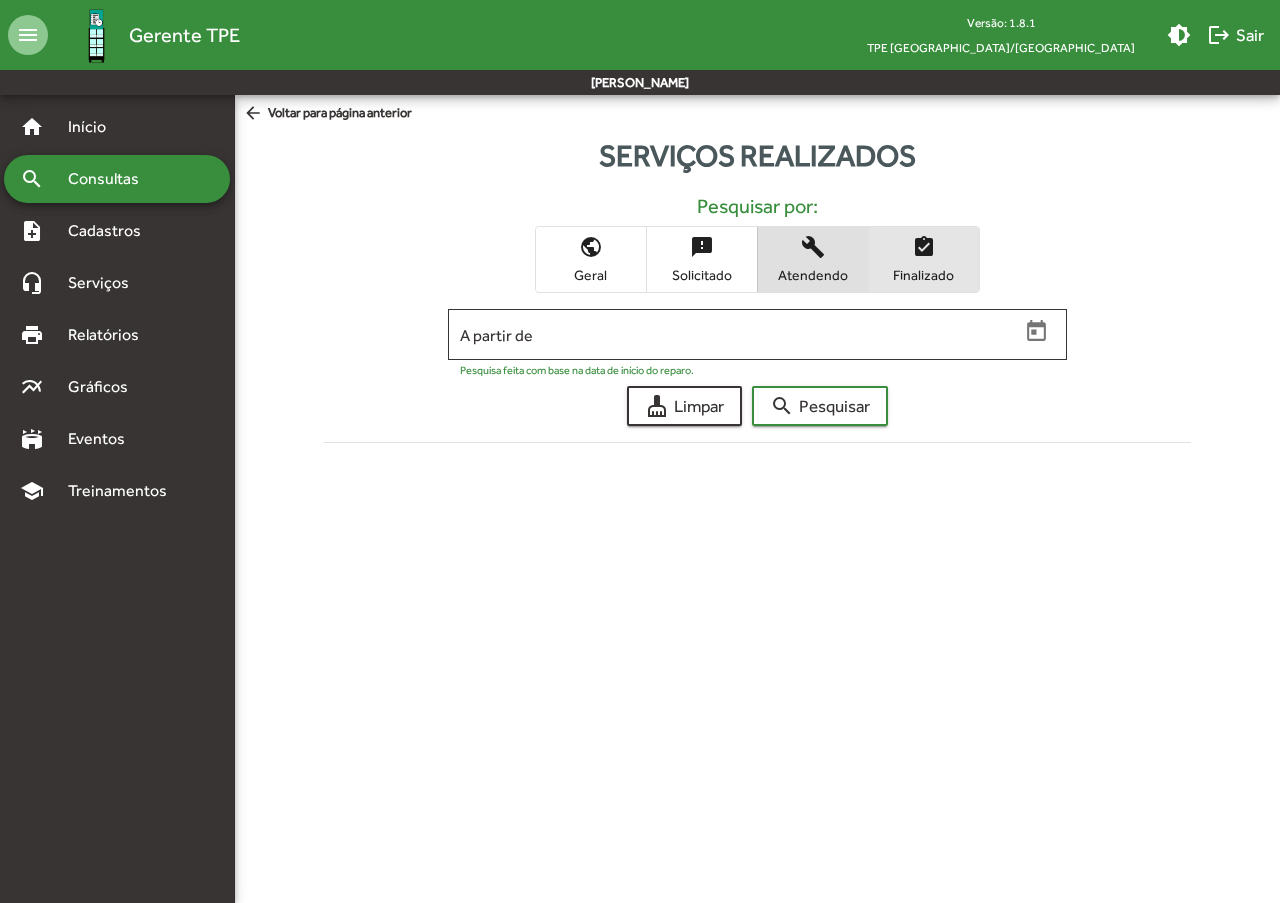click on "assignment_turned_in" at bounding box center [924, 247] 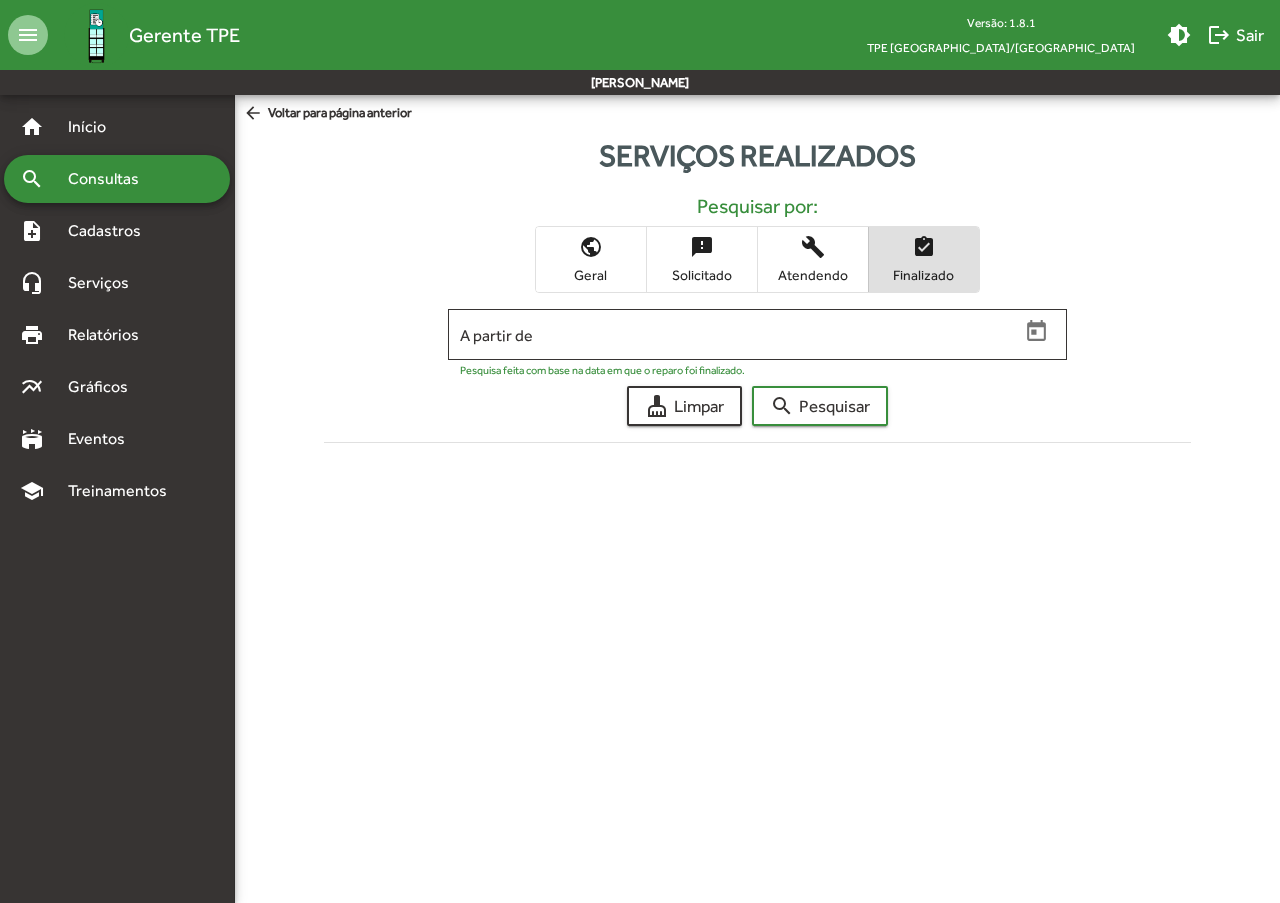 click on "build Atendendo" at bounding box center (813, 259) 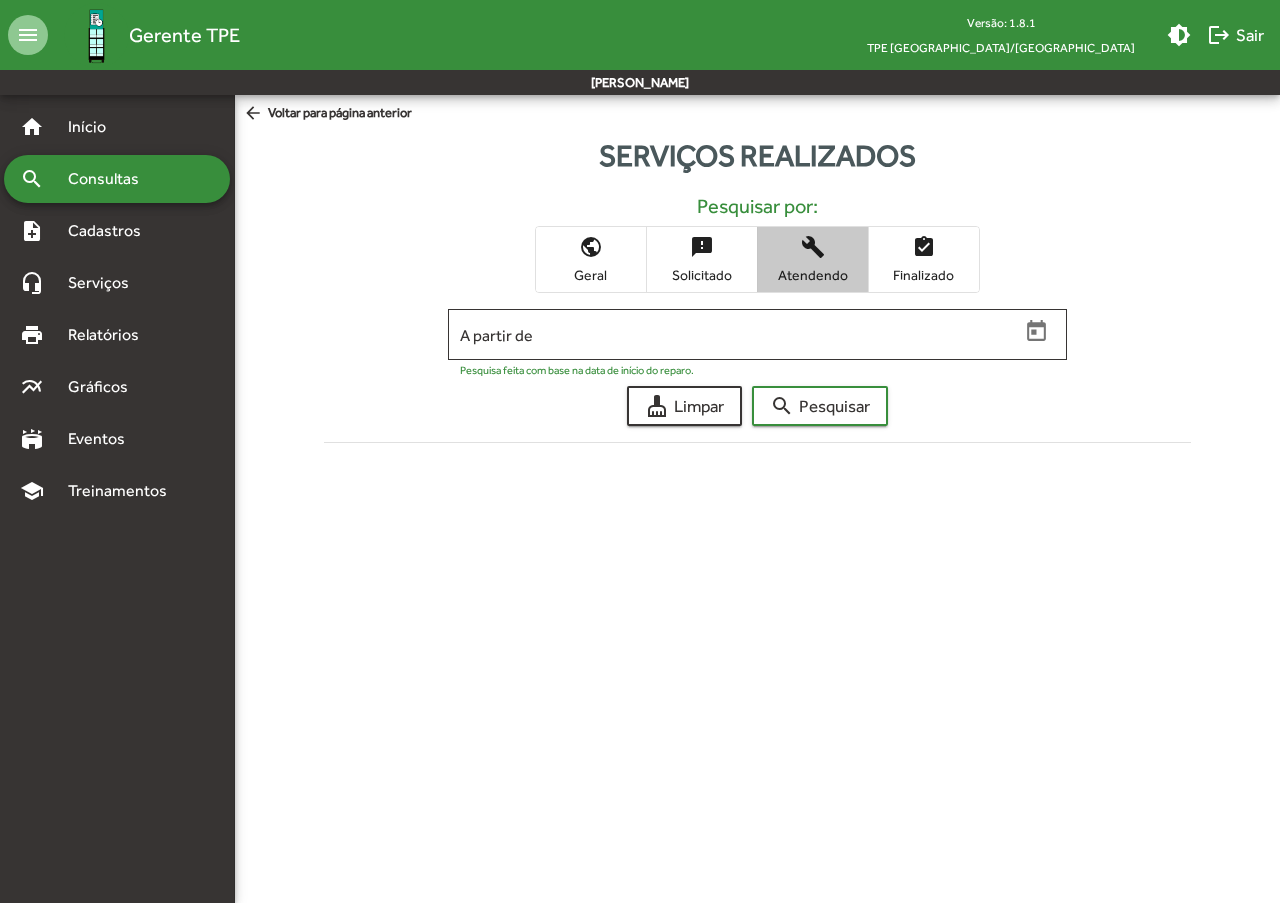 click on "sms_failed Solicitado" at bounding box center (702, 259) 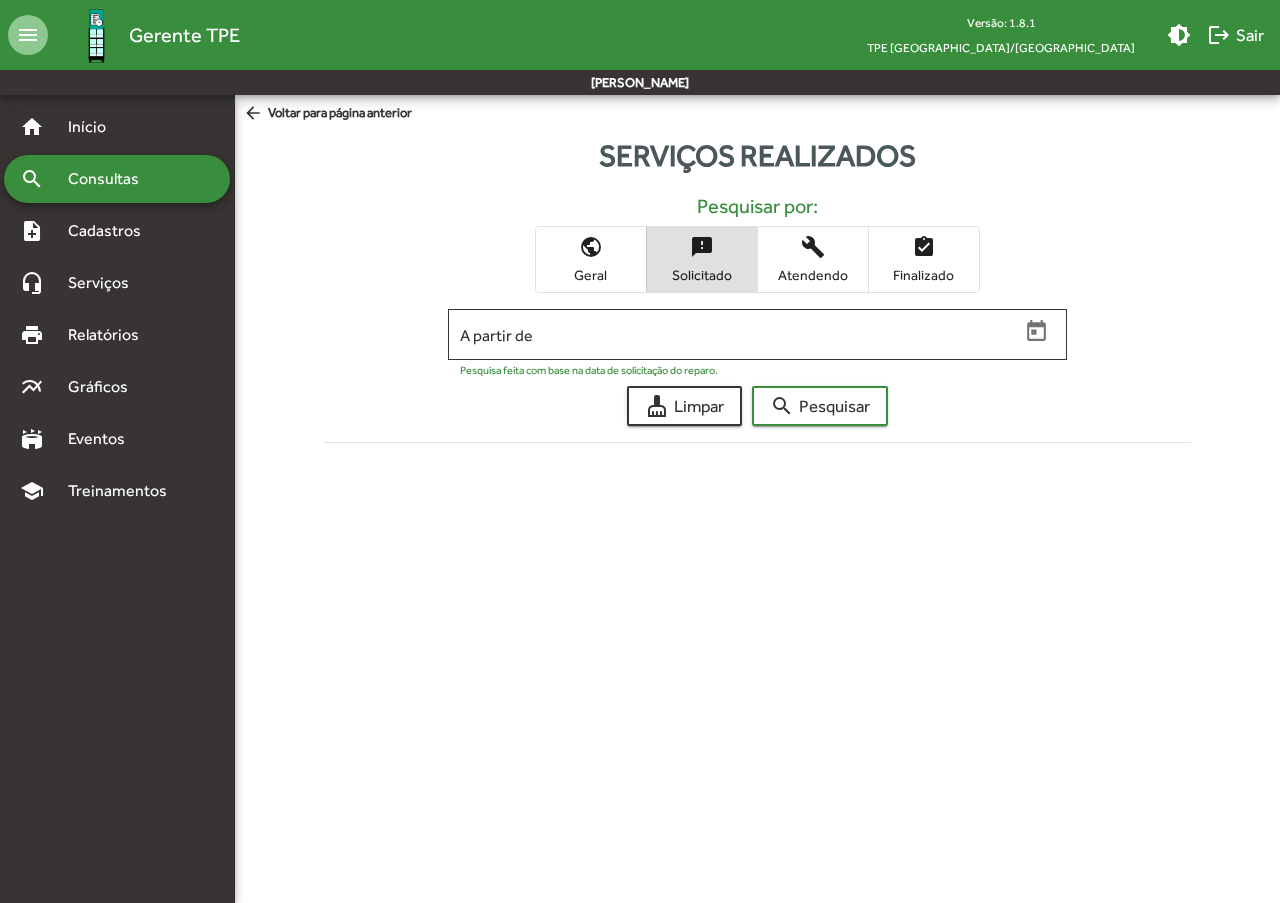 click on "public" at bounding box center [591, 247] 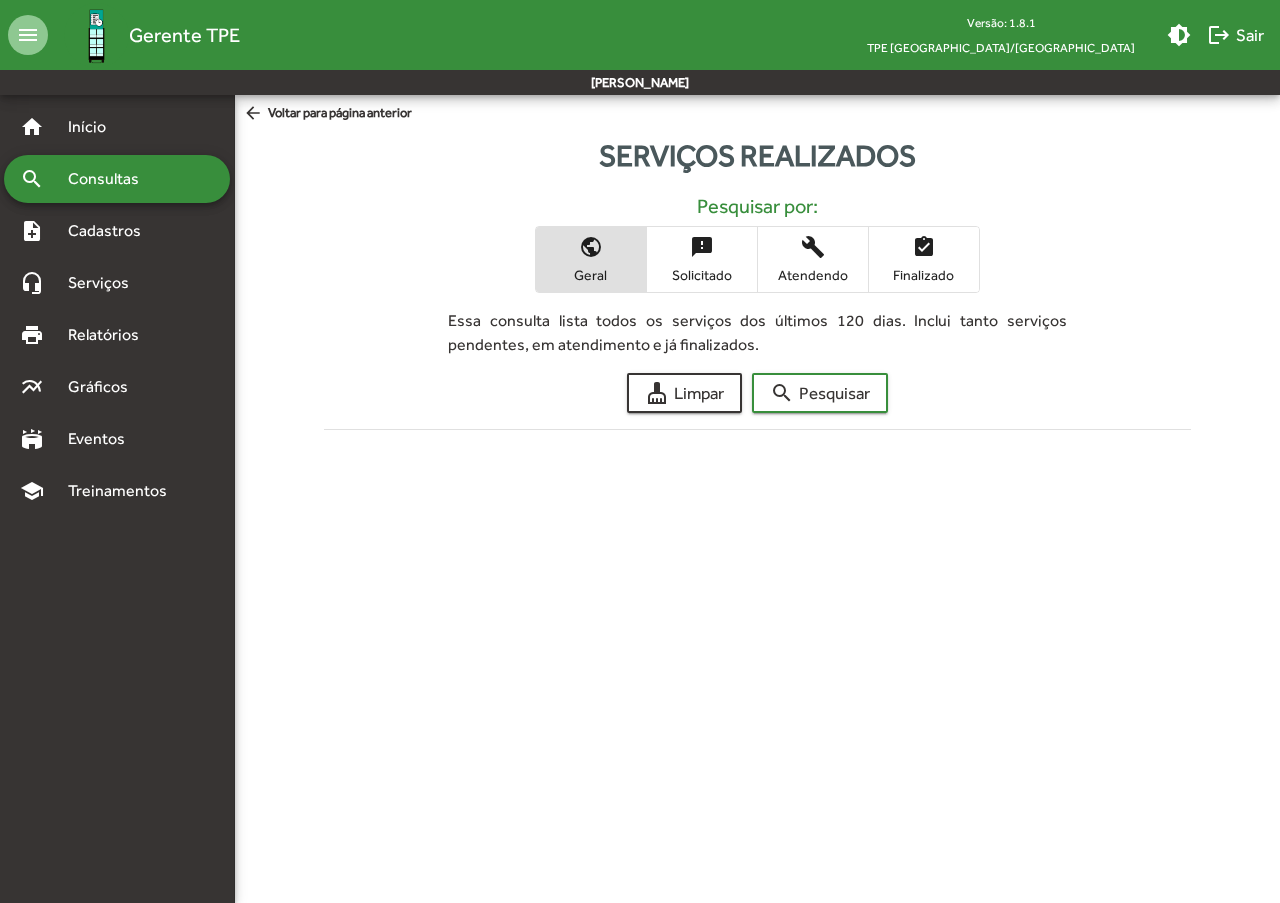 click on "sms_failed Solicitado" at bounding box center [702, 259] 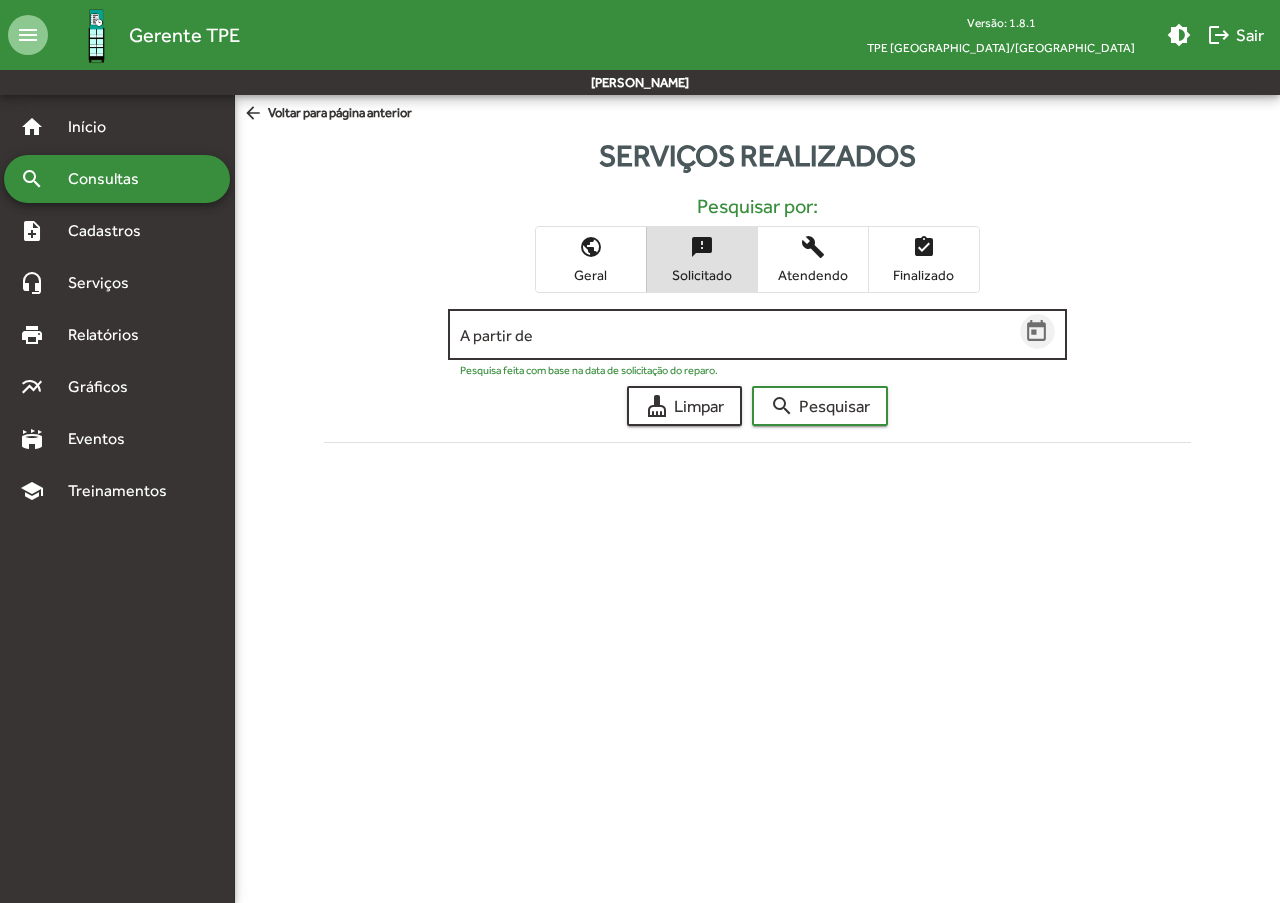 click 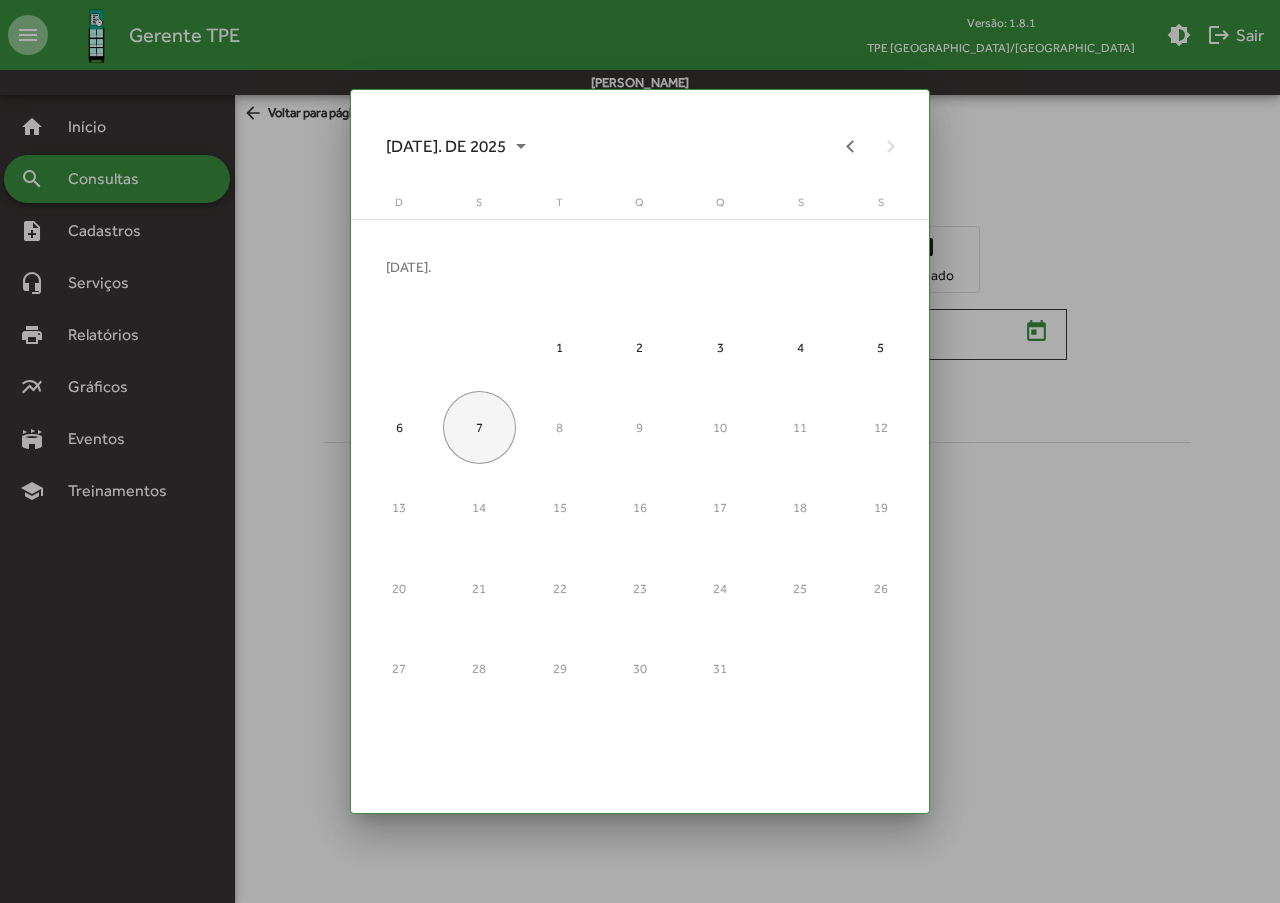 click at bounding box center [640, 451] 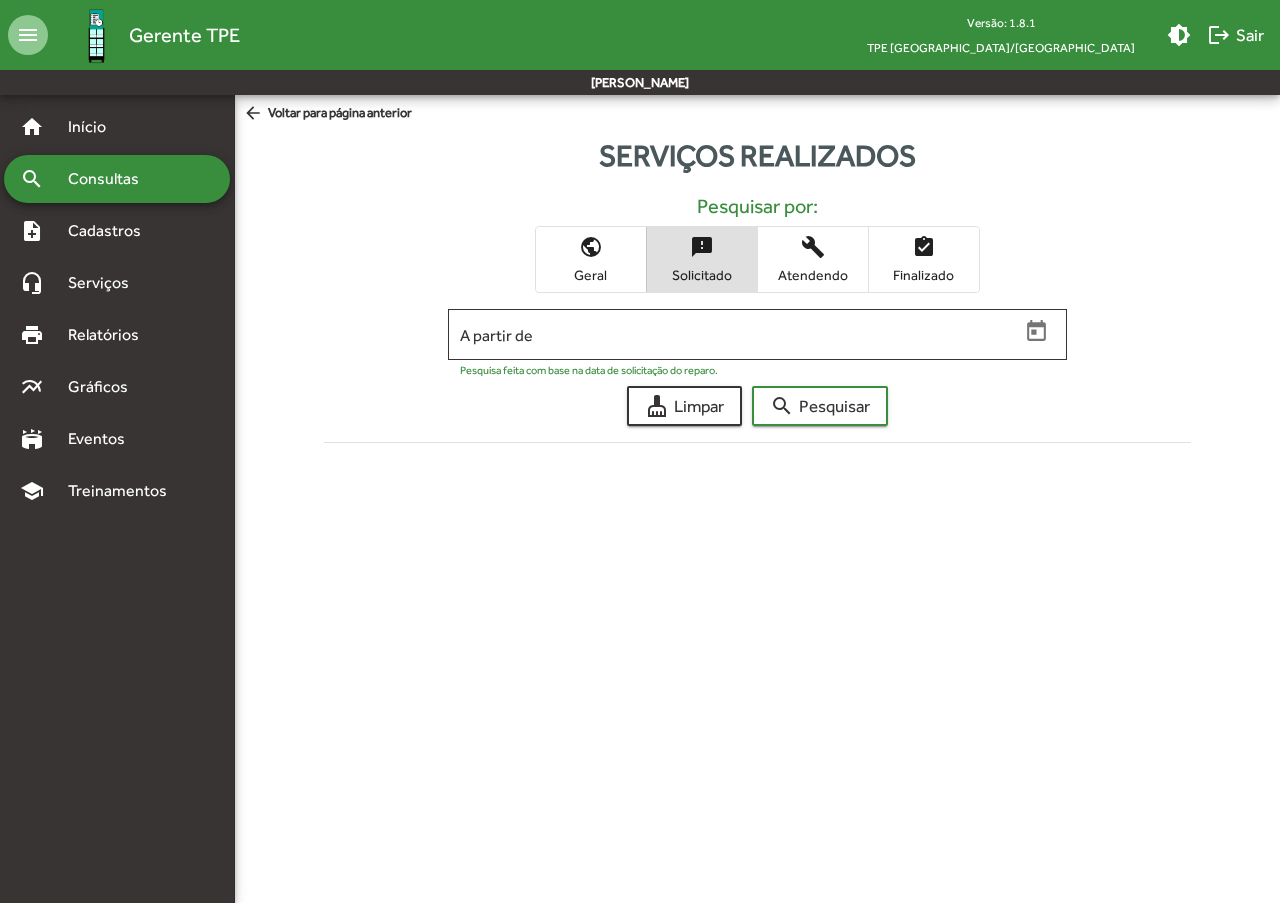 click on "arrow_back  Voltar para página anterior" 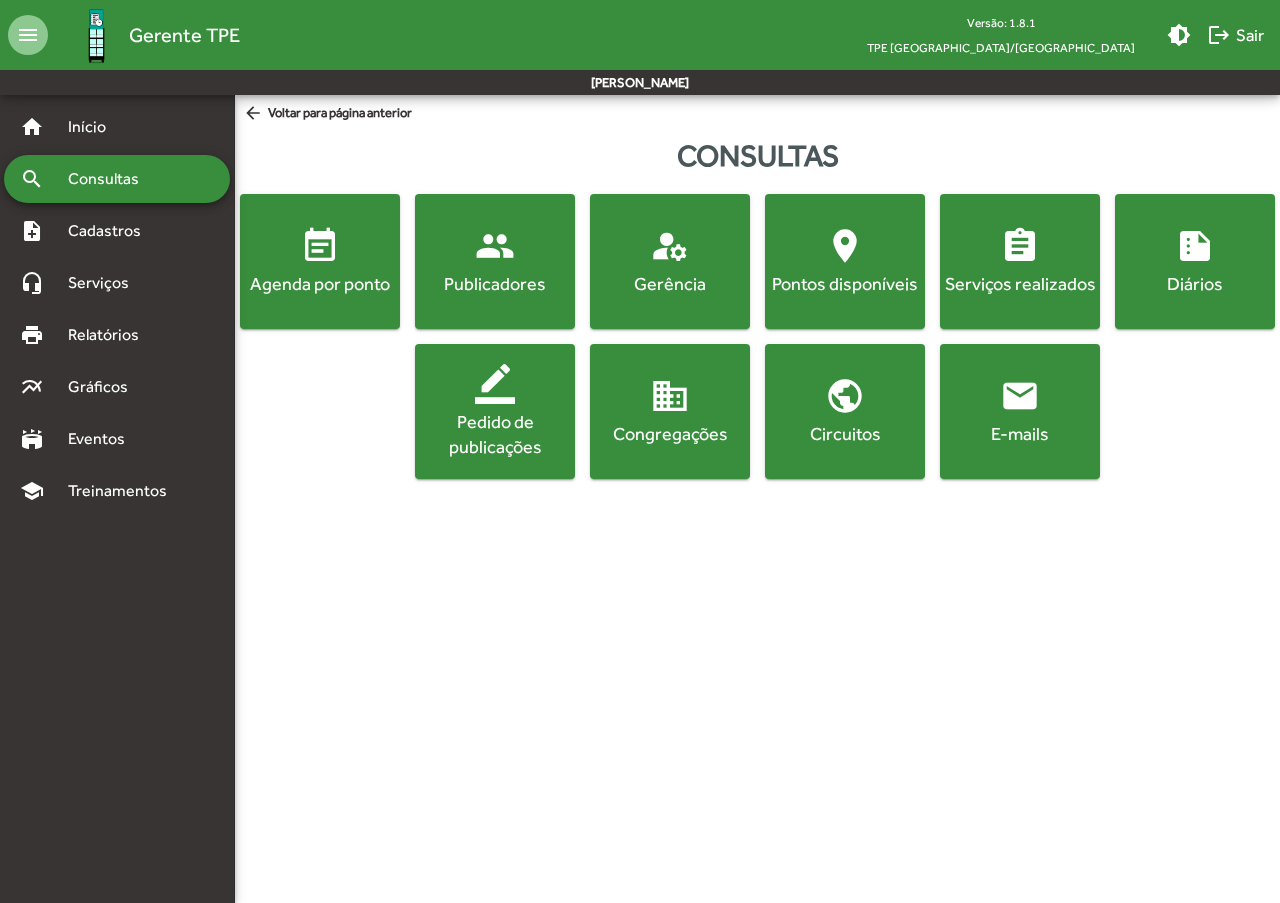 click on "email" 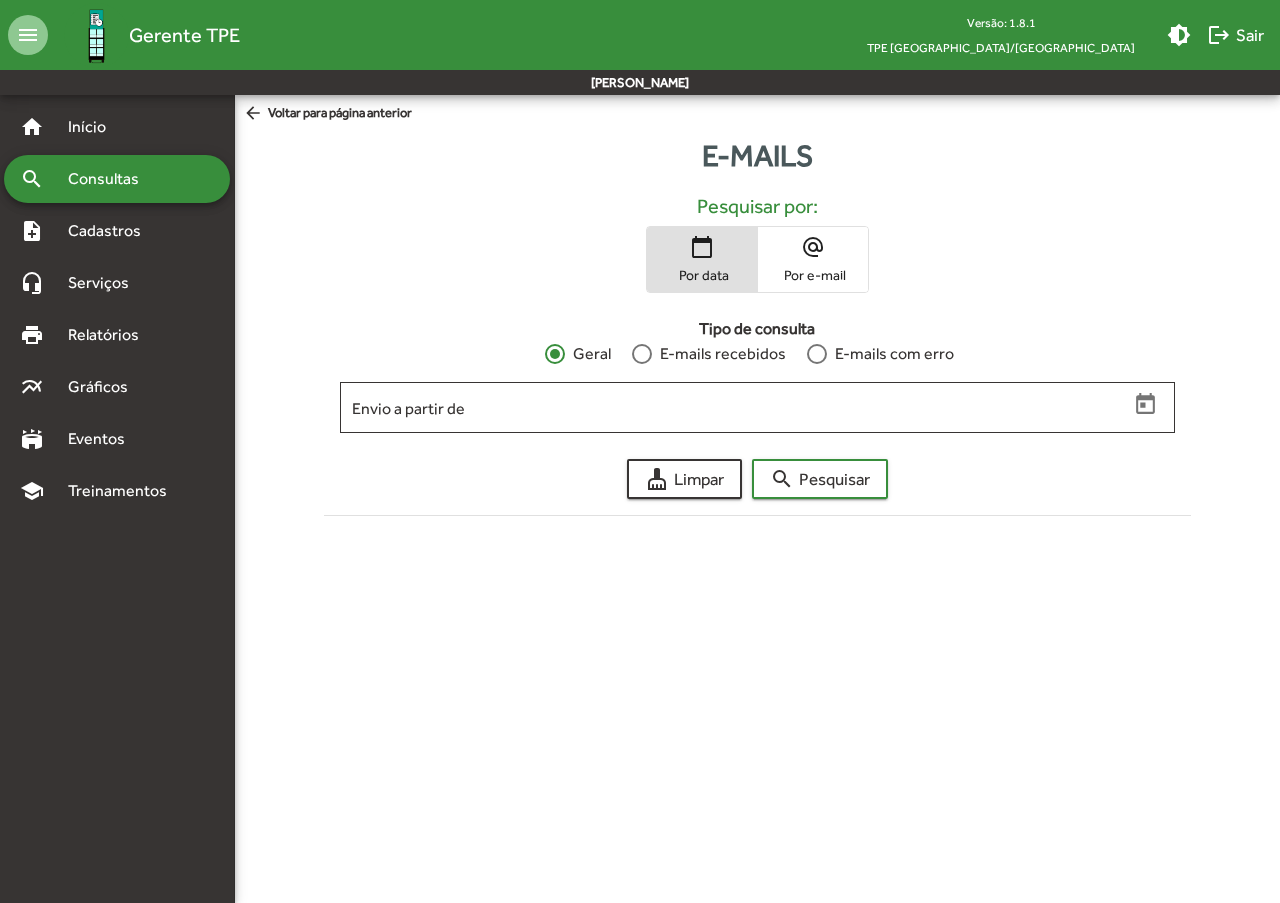 click on "arrow_back  Voltar para página anterior" 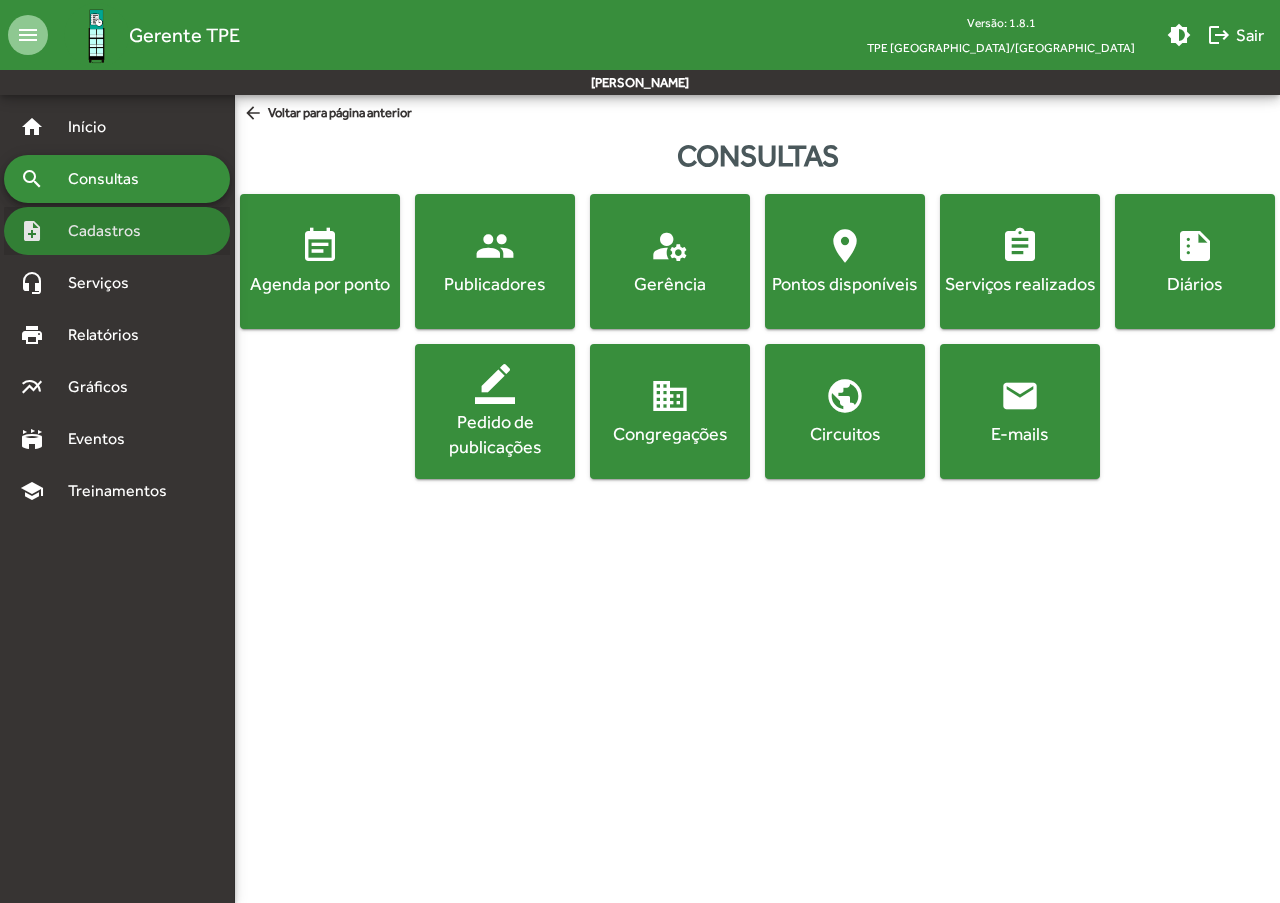 click on "note_add Cadastros" at bounding box center (117, 231) 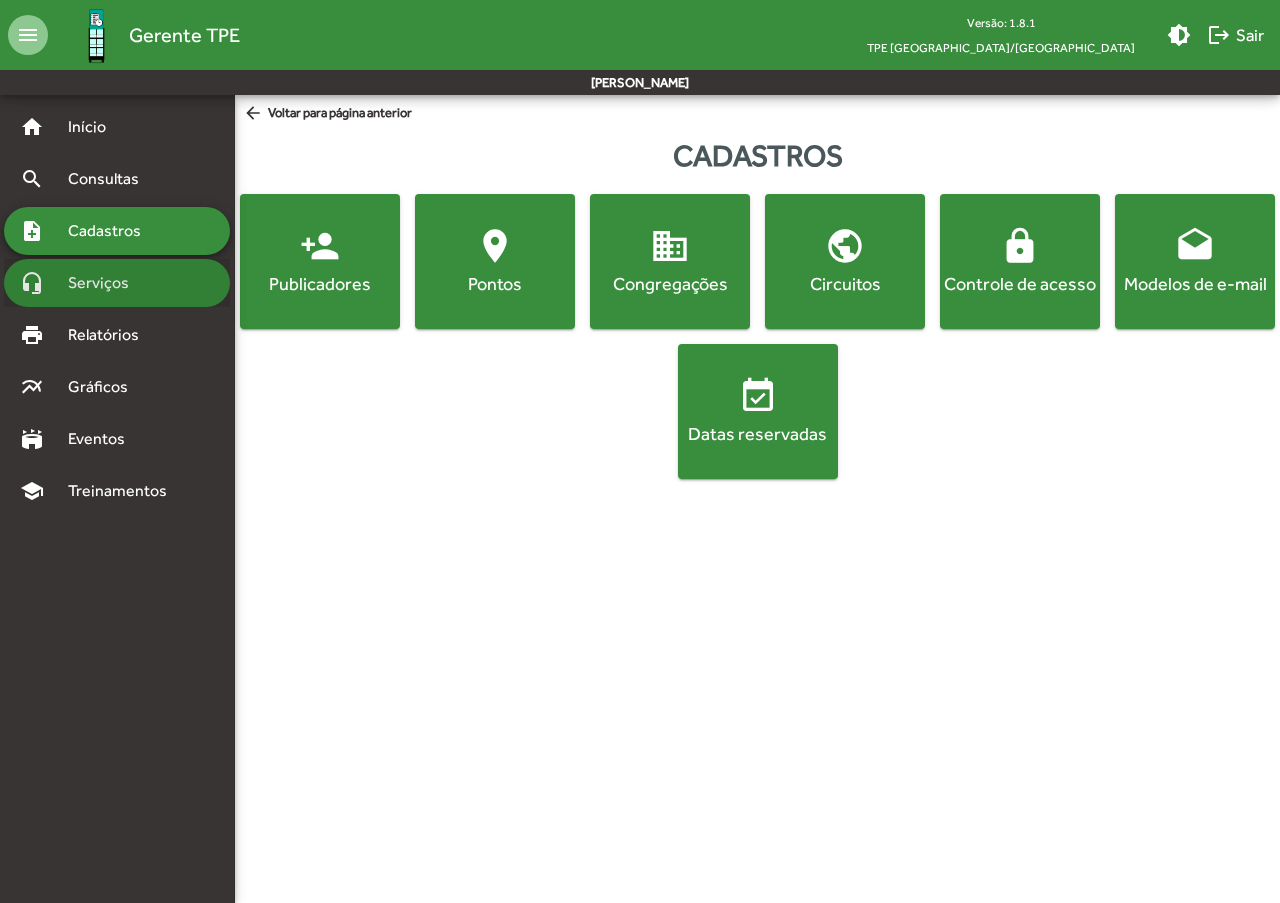 click on "Serviços" at bounding box center (106, 283) 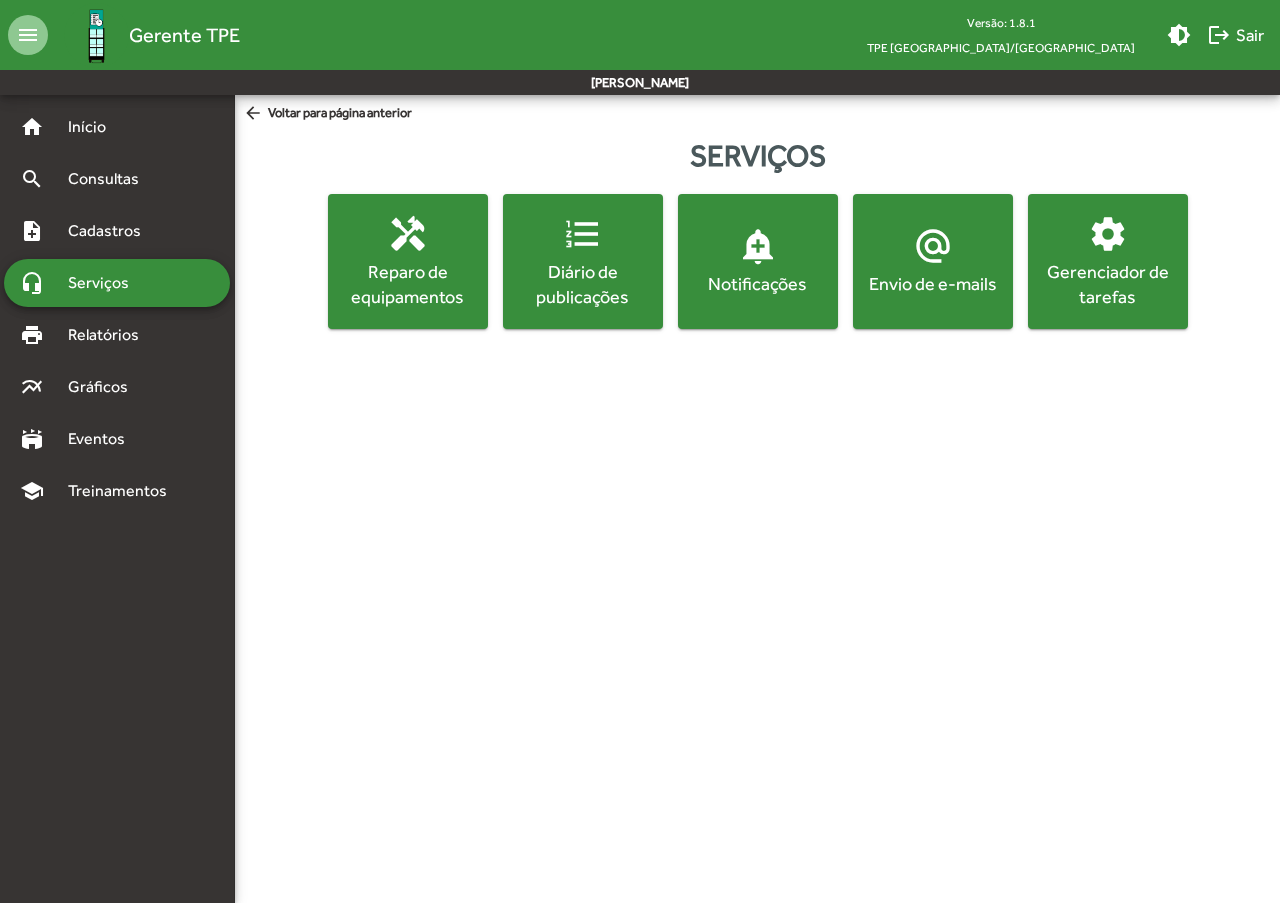 click on "Gerenciador de tarefas" 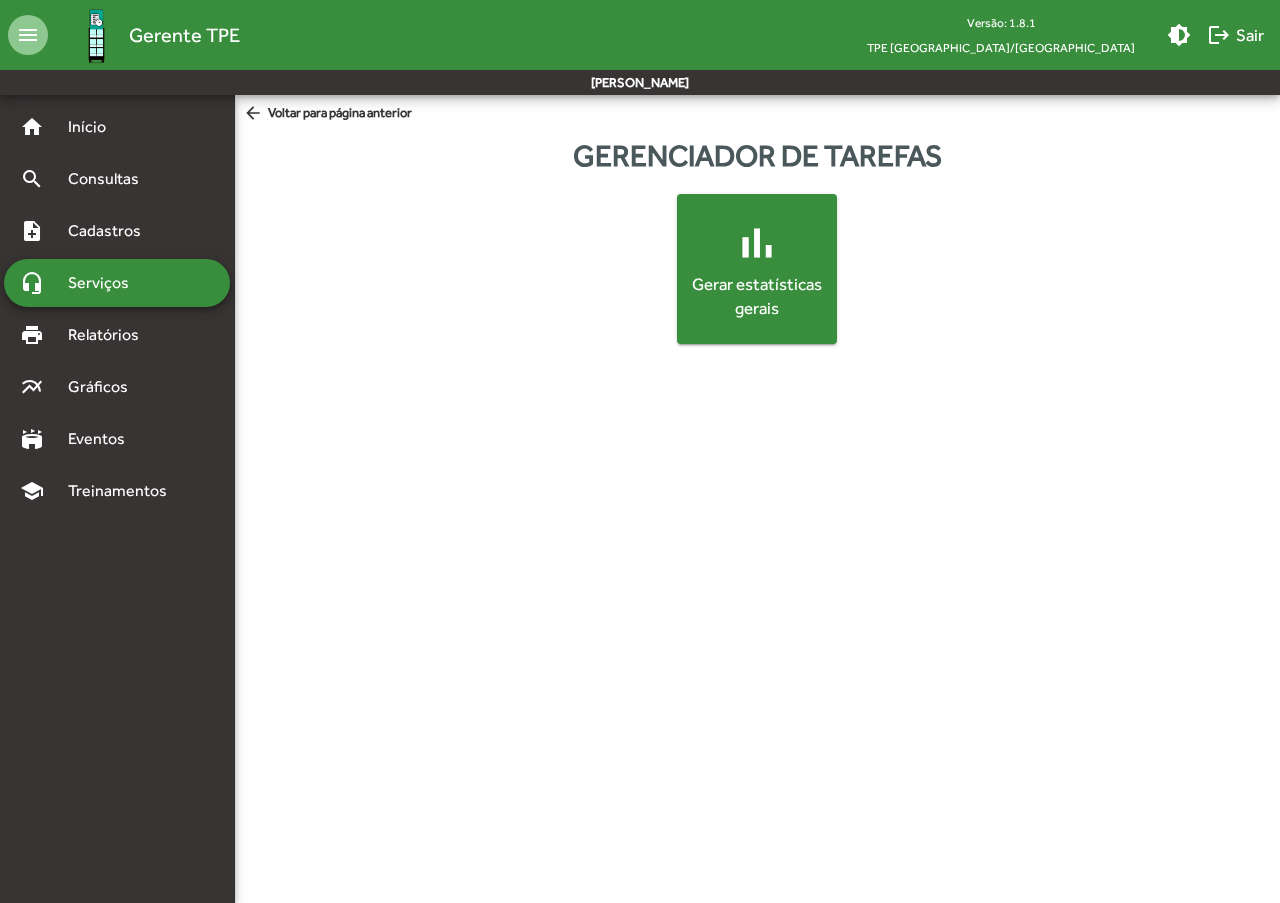 click on "bar_chart Gerar estatísticas gerais" 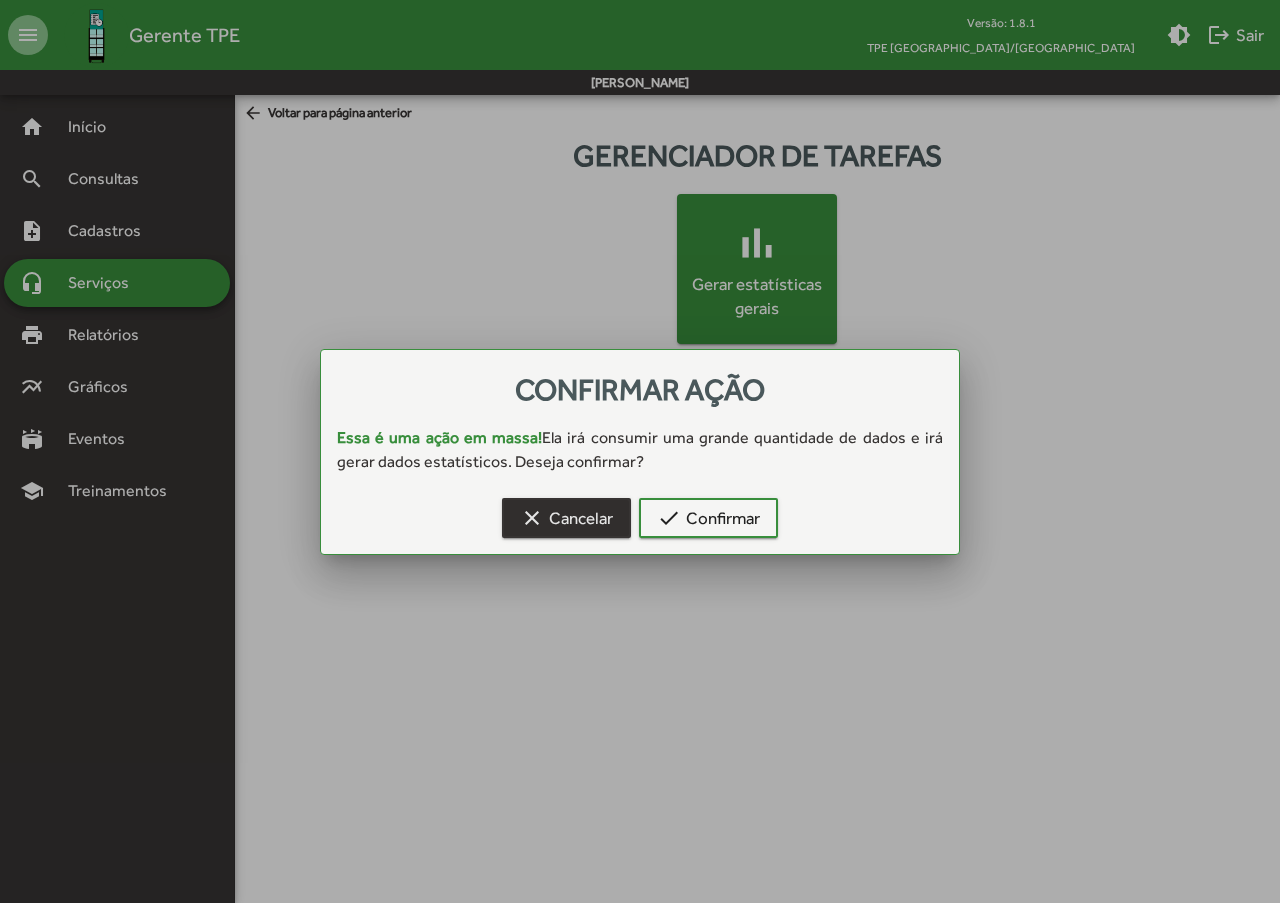 click on "clear  Cancelar" at bounding box center (566, 518) 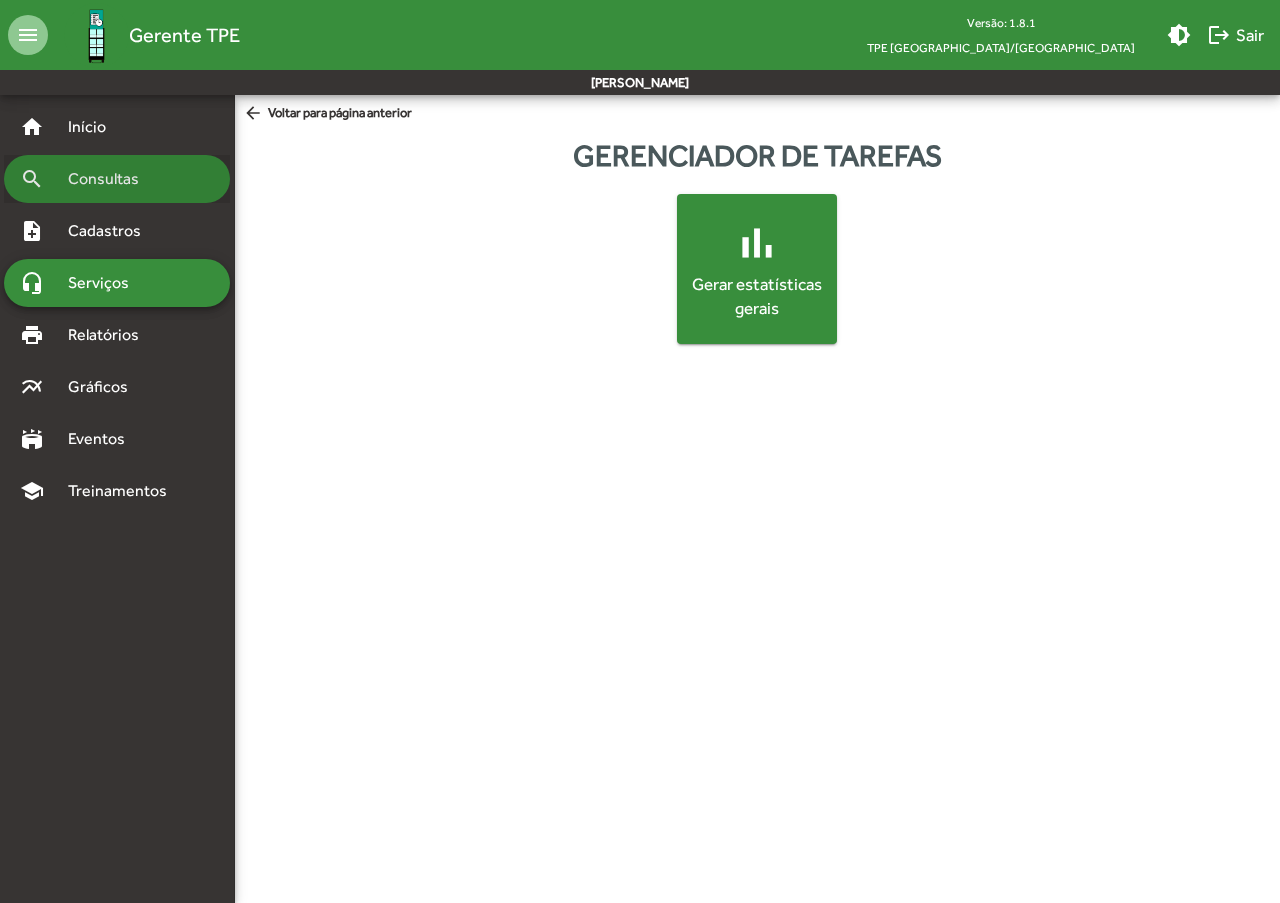click on "search Consultas" at bounding box center [117, 179] 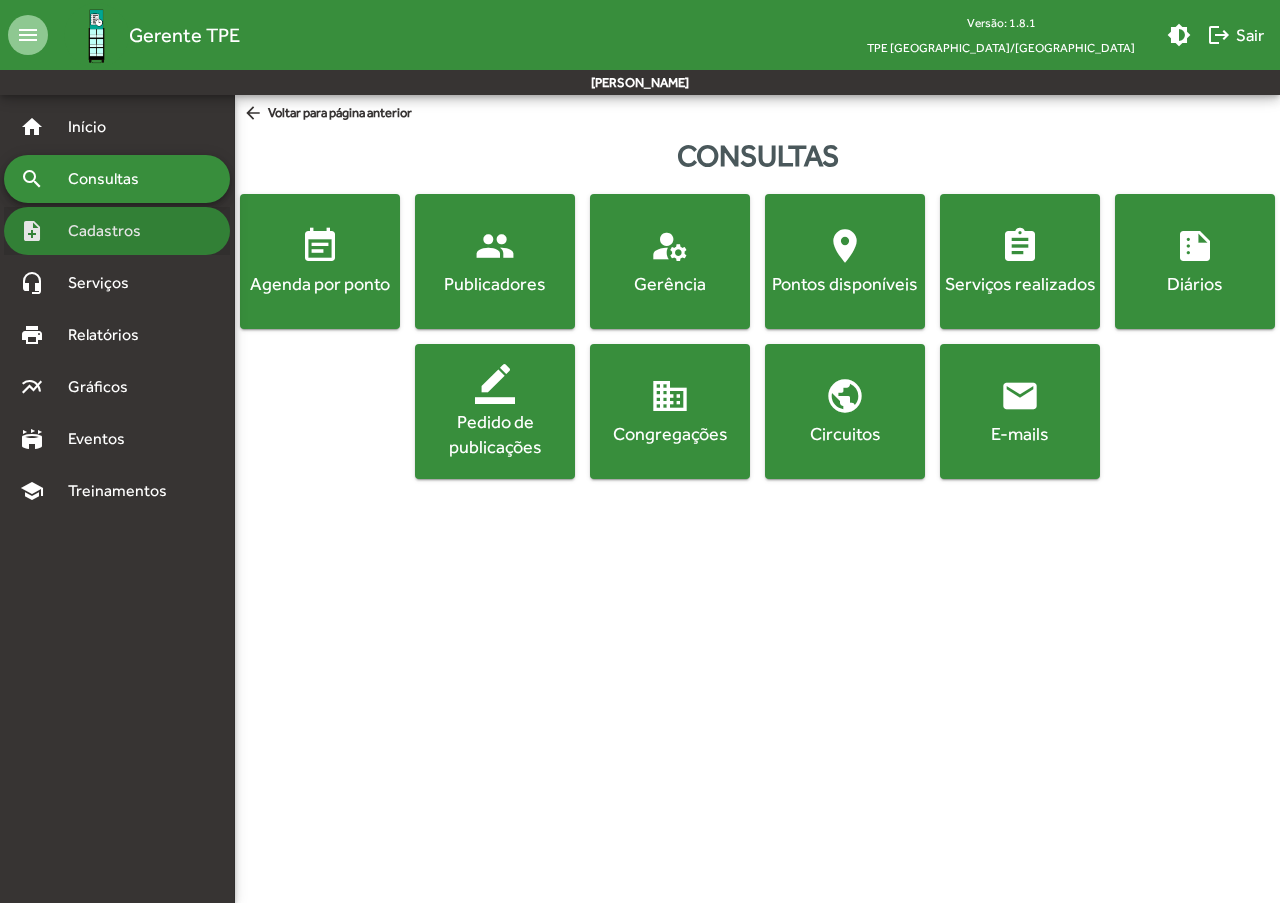 click on "Cadastros" at bounding box center (111, 231) 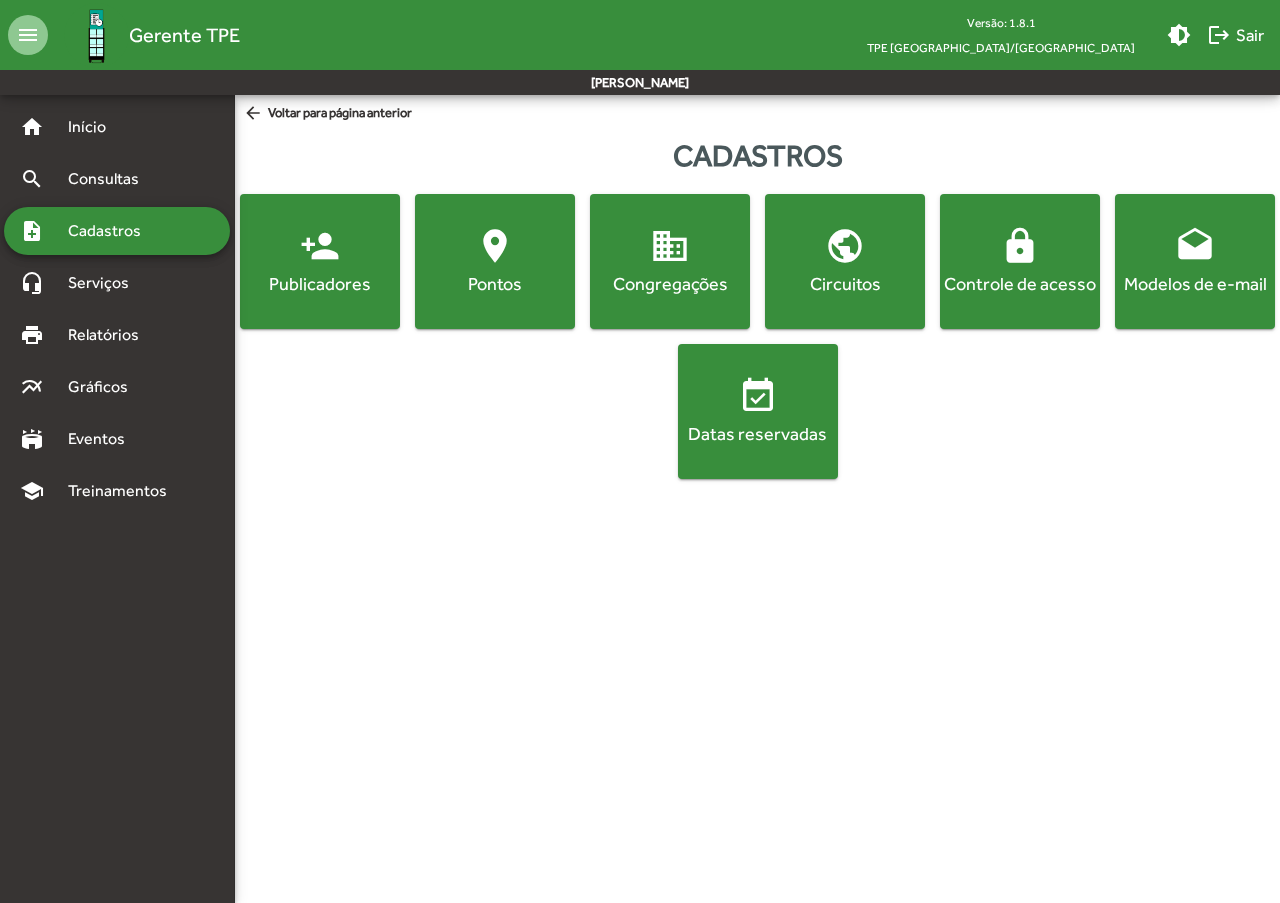 click on "domain  Congregações" 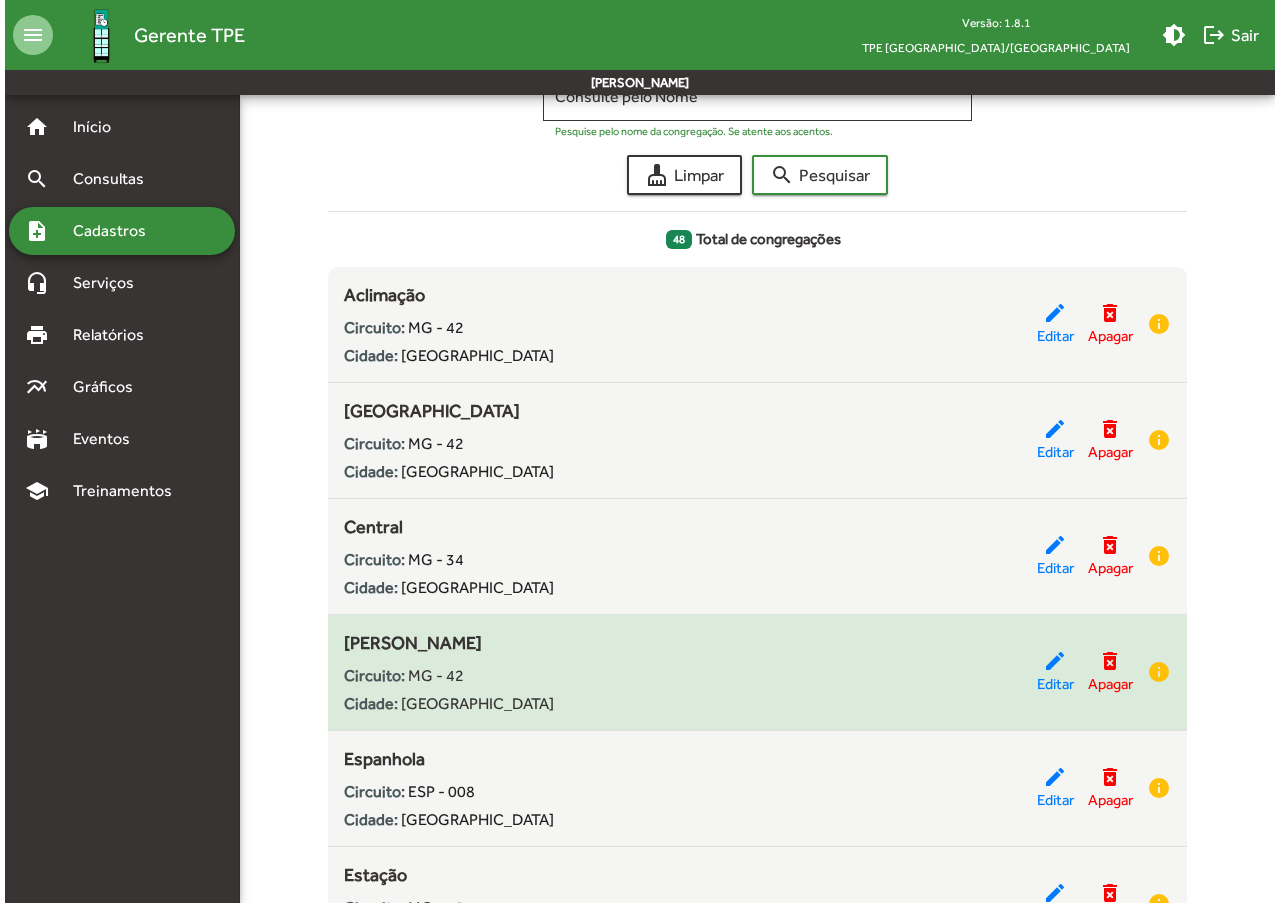 scroll, scrollTop: 0, scrollLeft: 0, axis: both 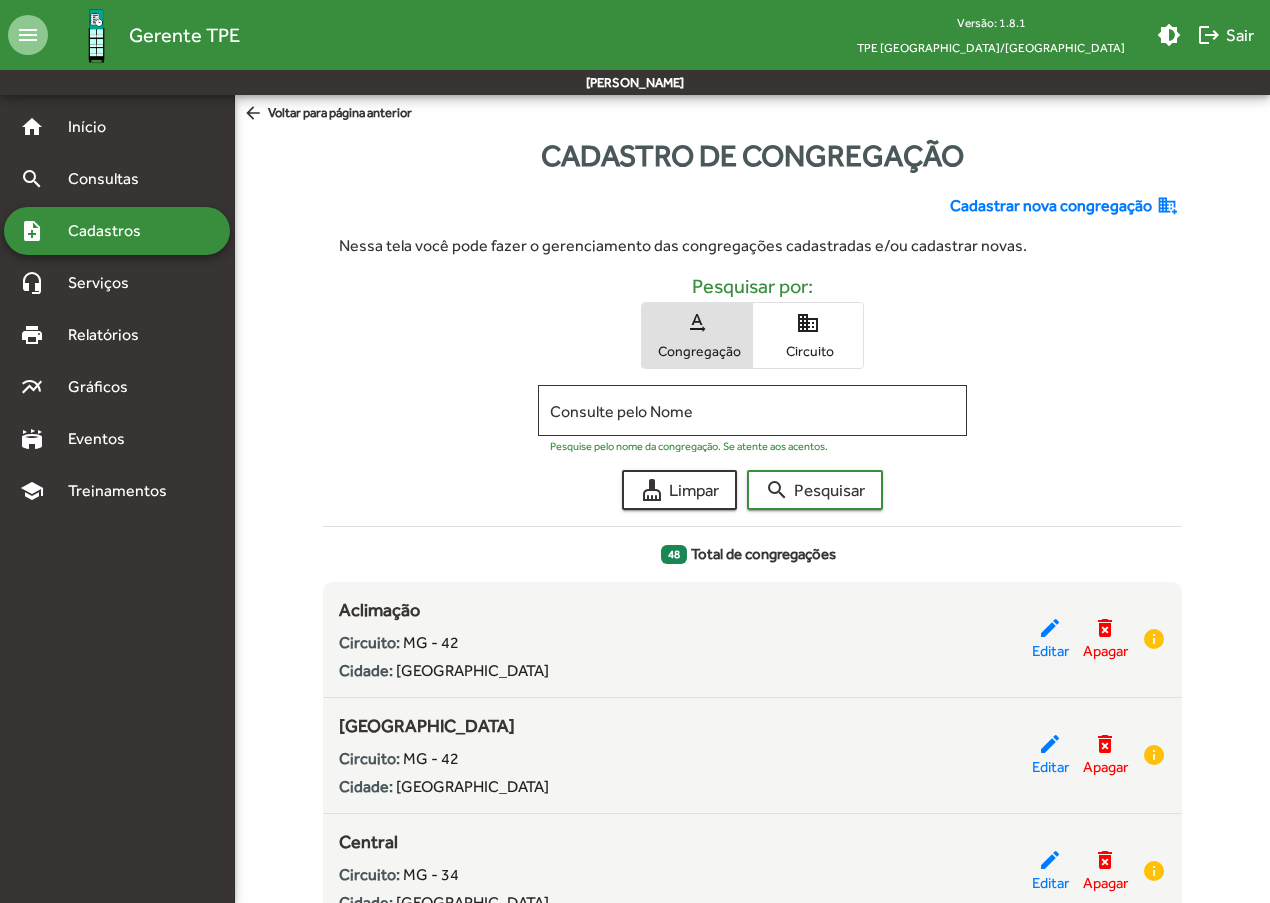 click on "arrow_back  Voltar para página anterior" 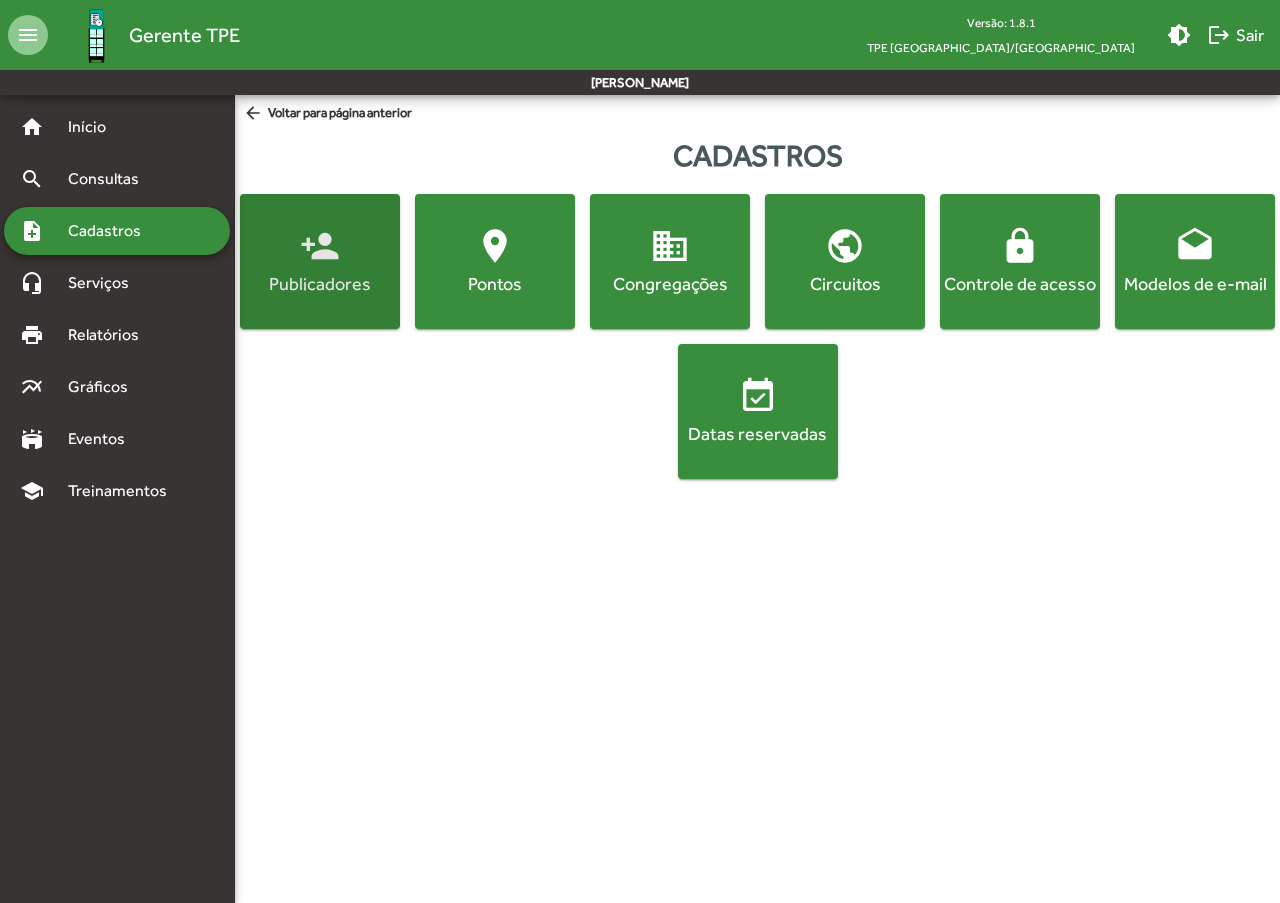 click on "person_add" 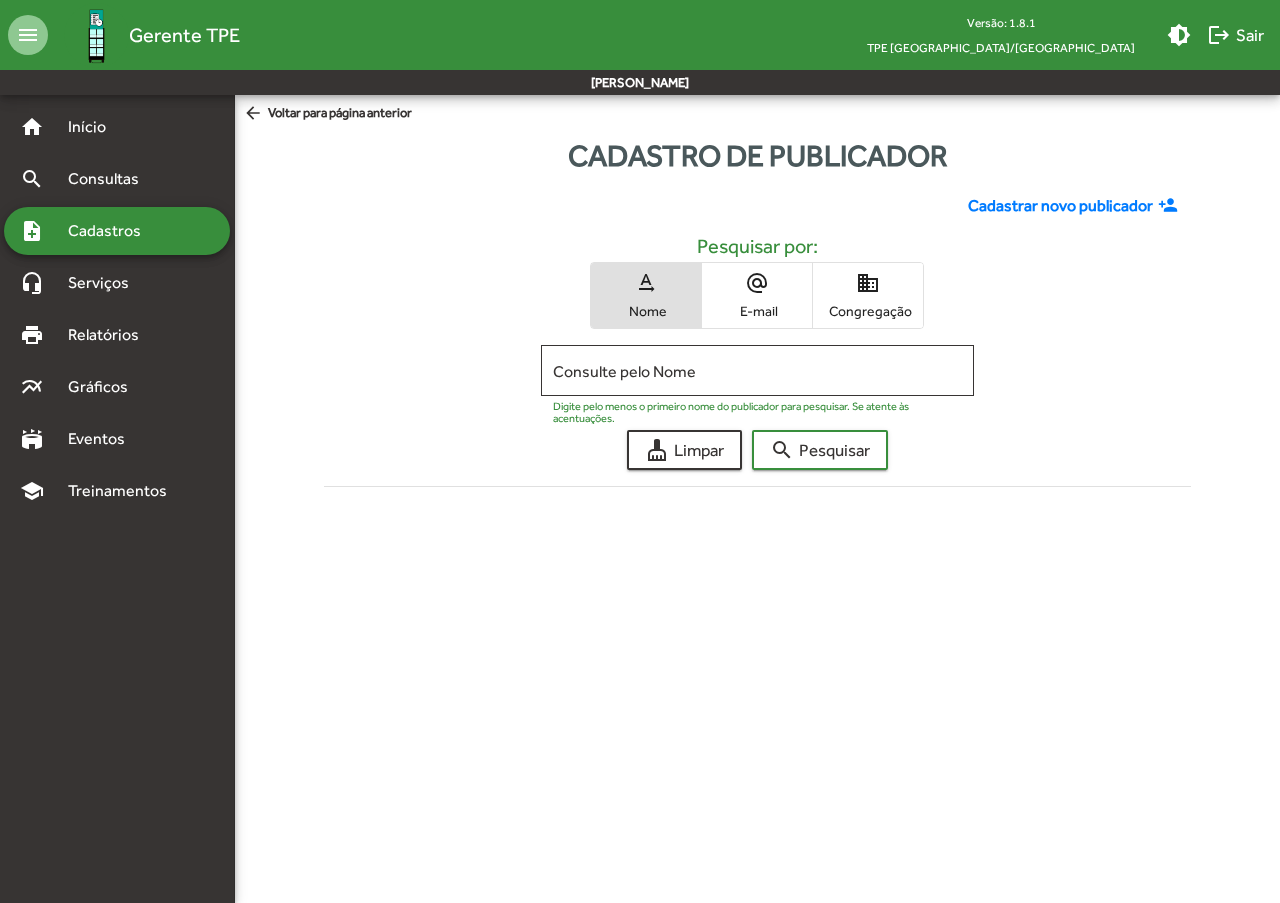 click on "Cadastrar novo publicador" 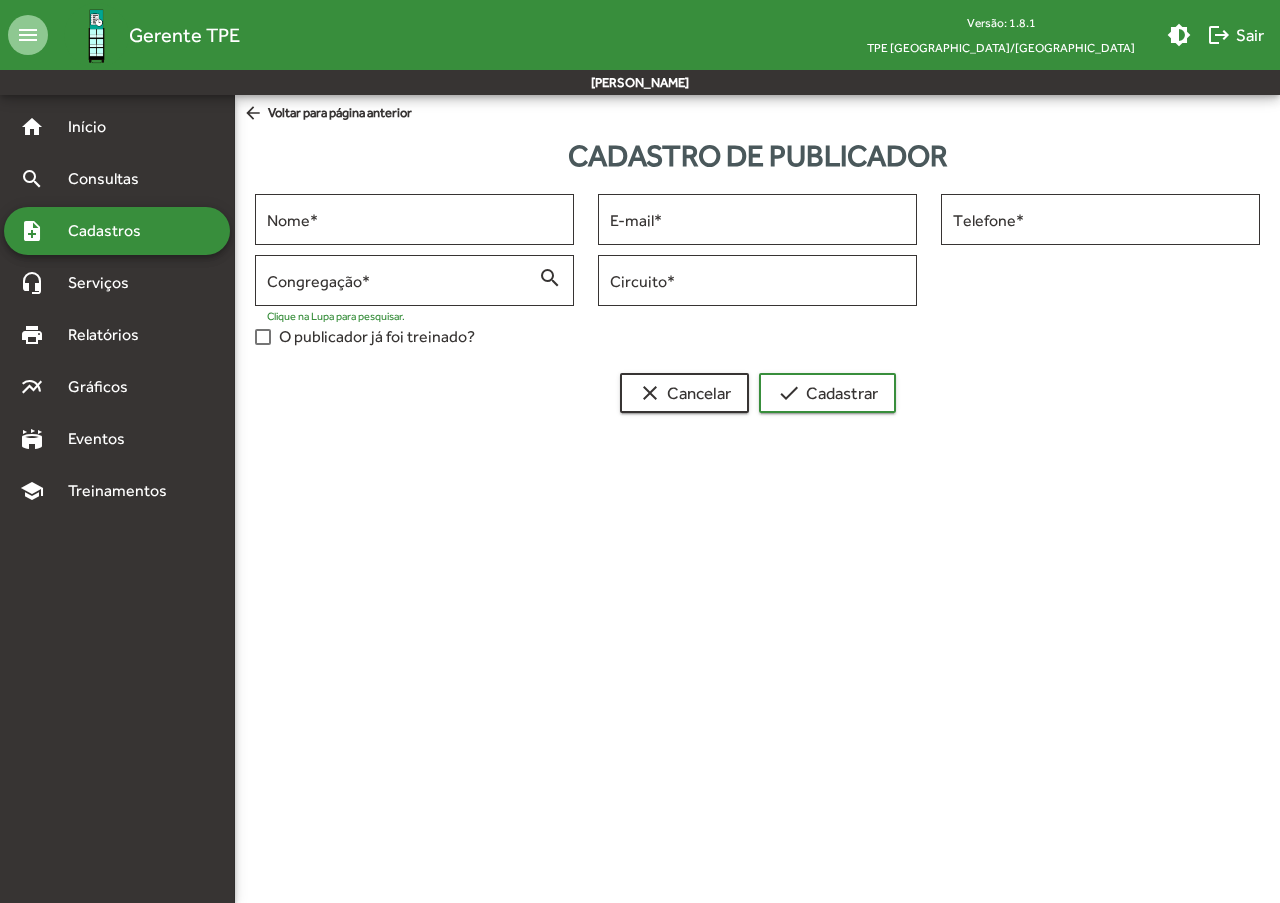 click on "arrow_back  Voltar para página anterior" 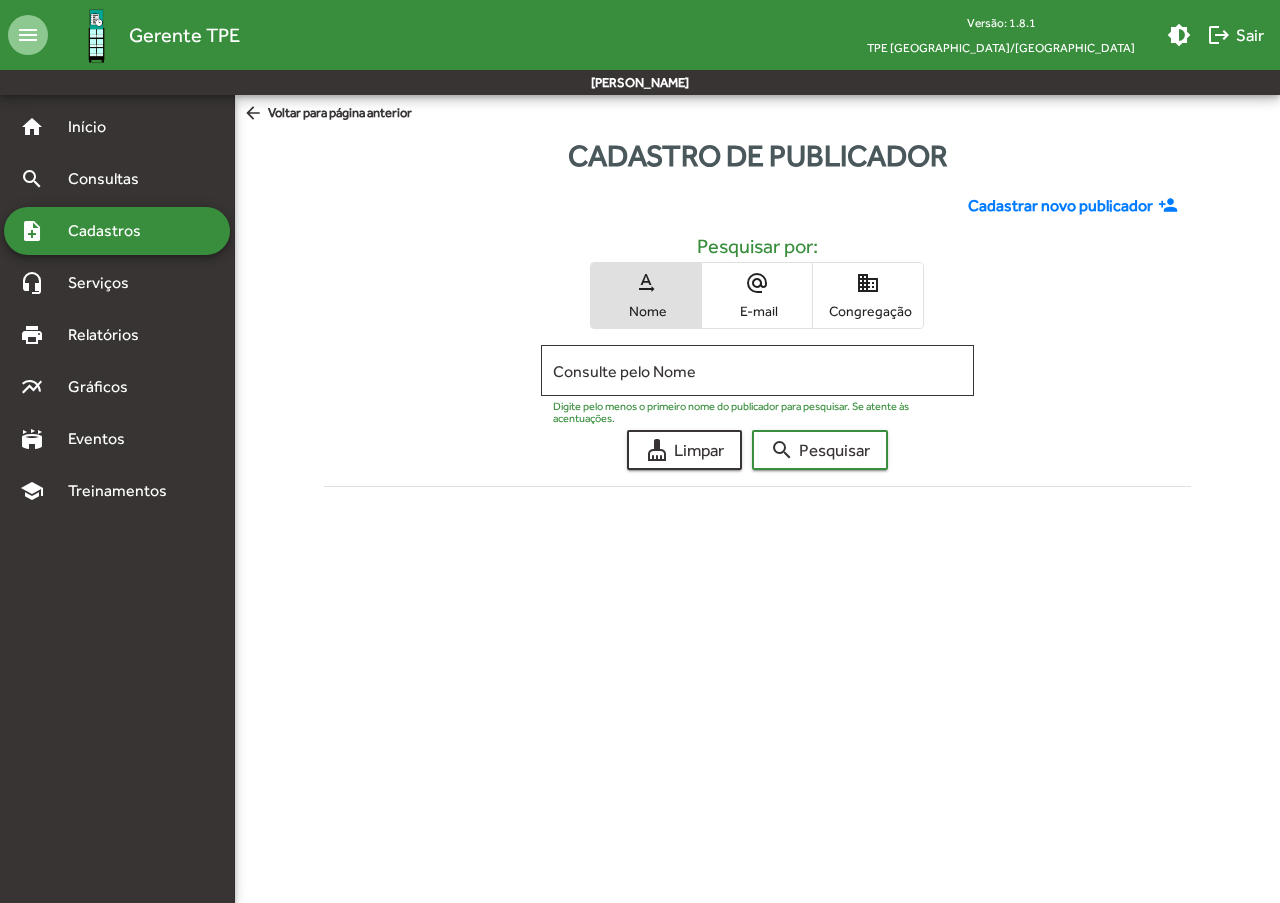 click on "arrow_back  Voltar para página anterior" 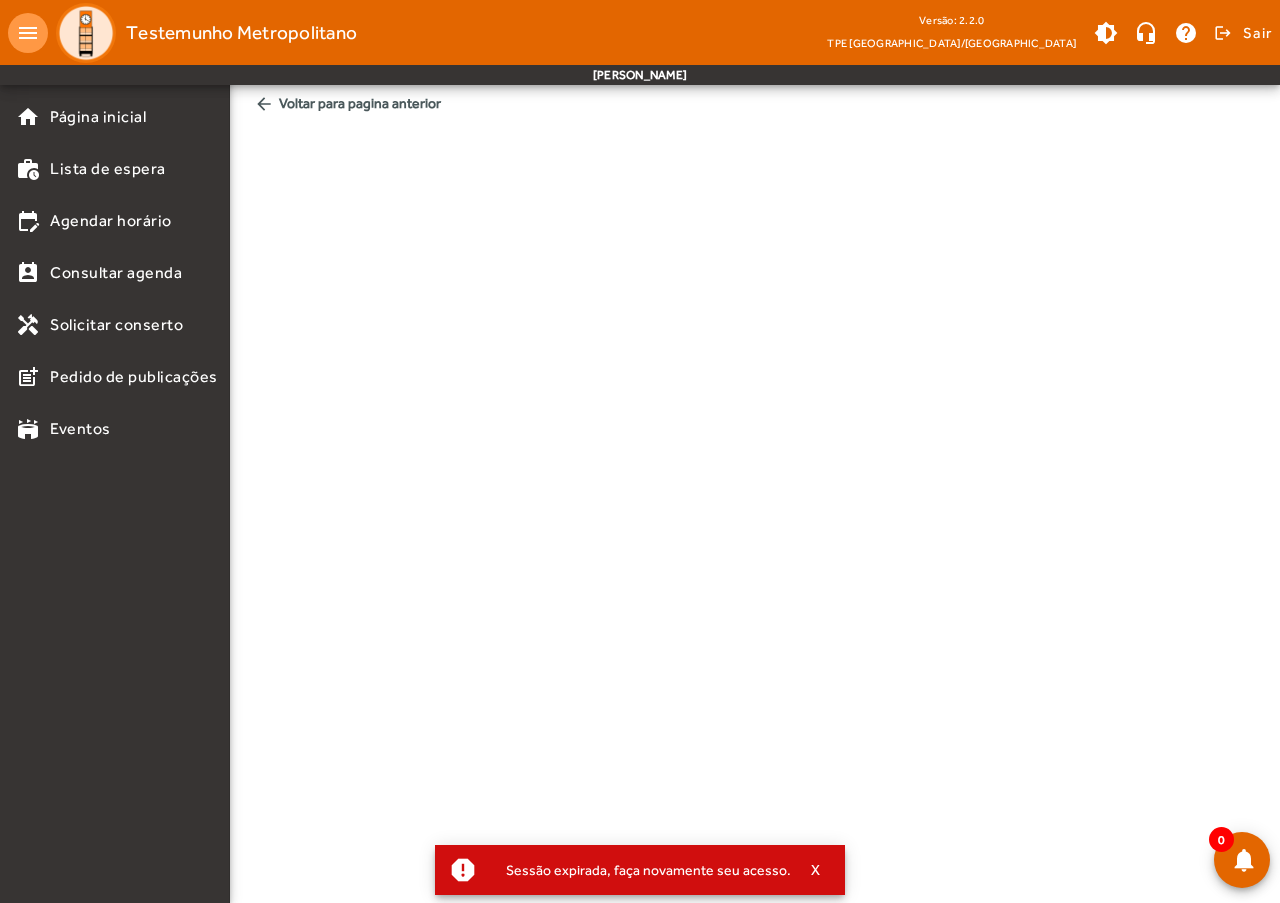 scroll, scrollTop: 0, scrollLeft: 0, axis: both 